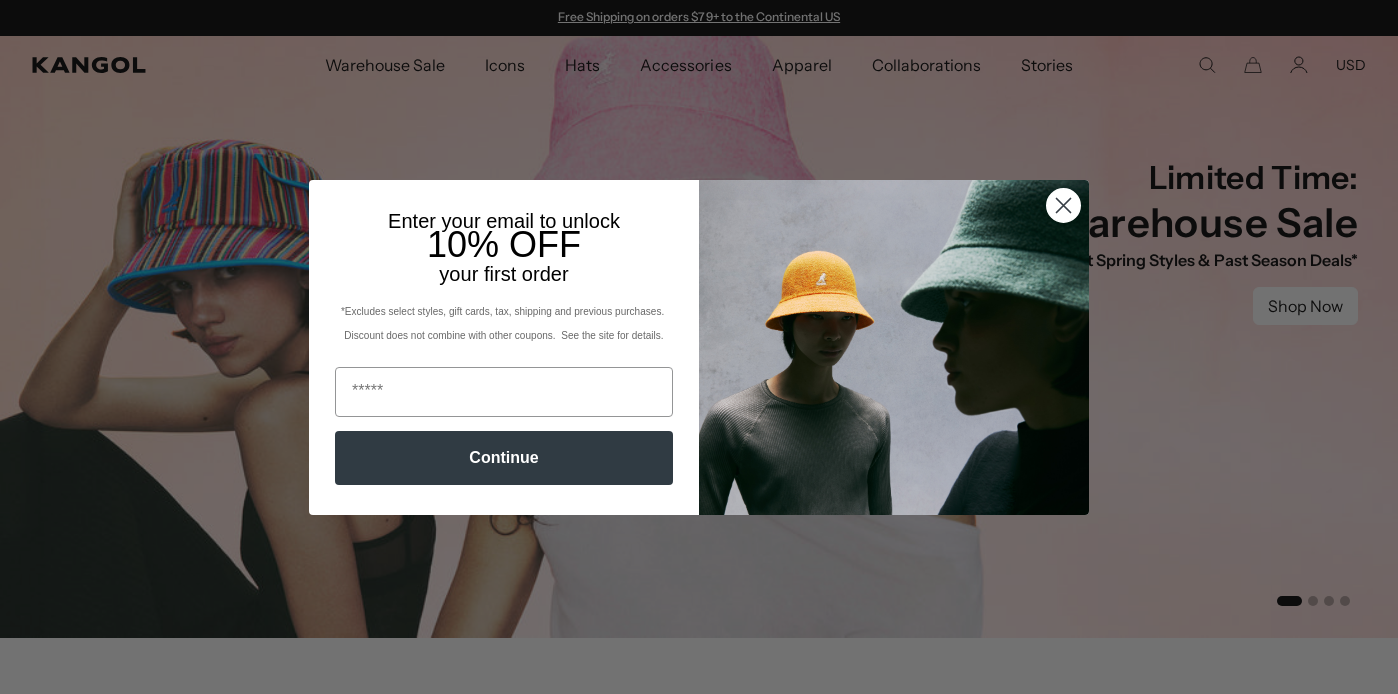 scroll, scrollTop: 0, scrollLeft: 0, axis: both 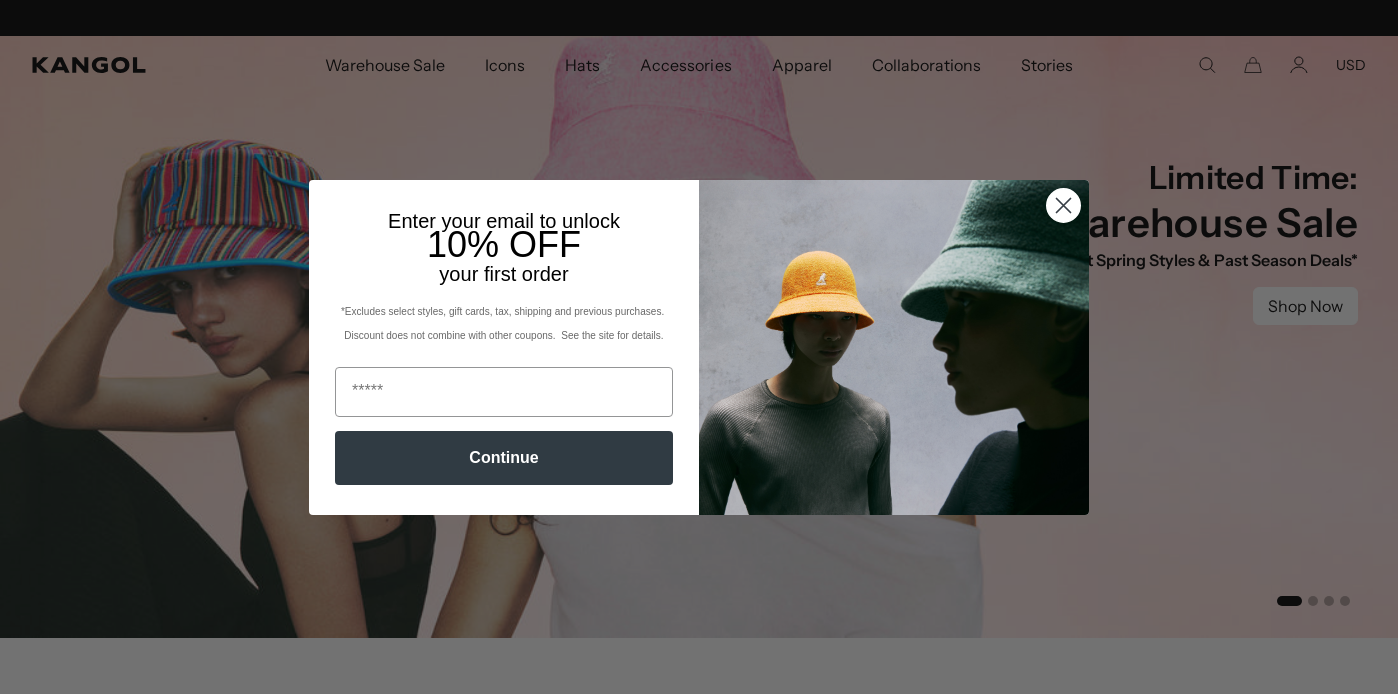 click 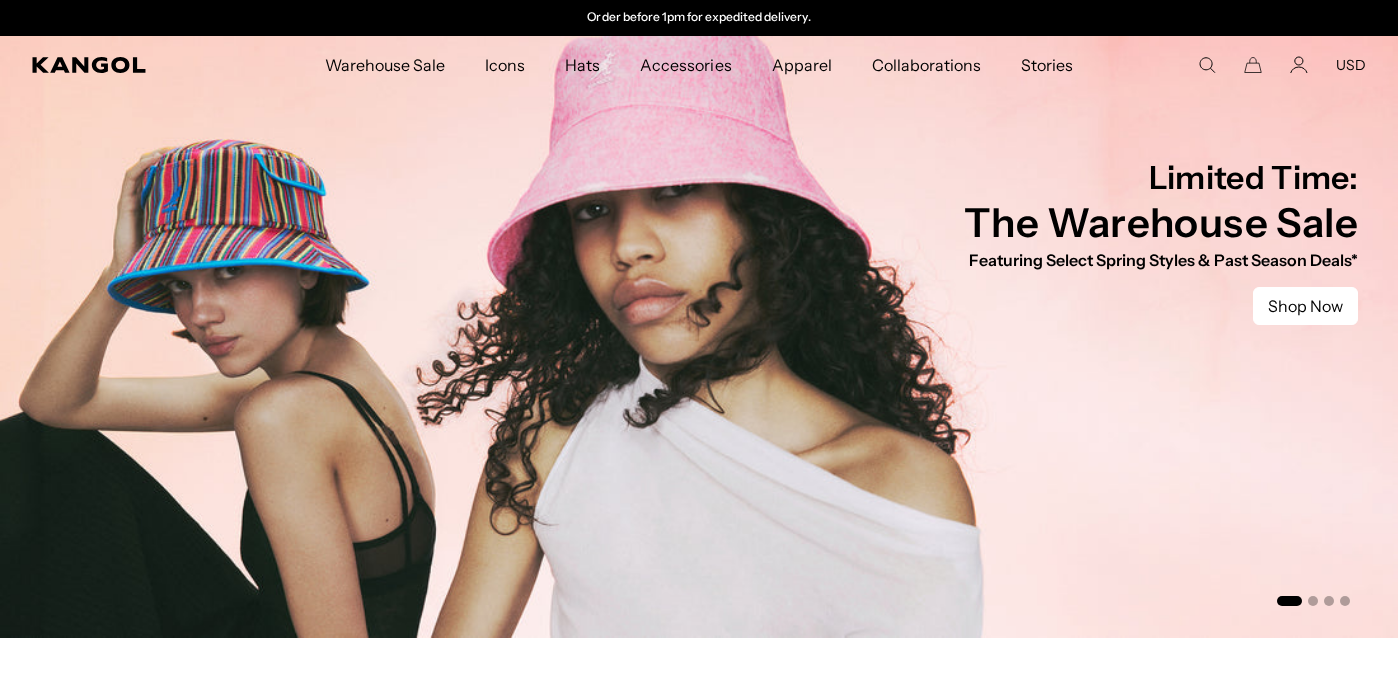 scroll, scrollTop: 0, scrollLeft: 0, axis: both 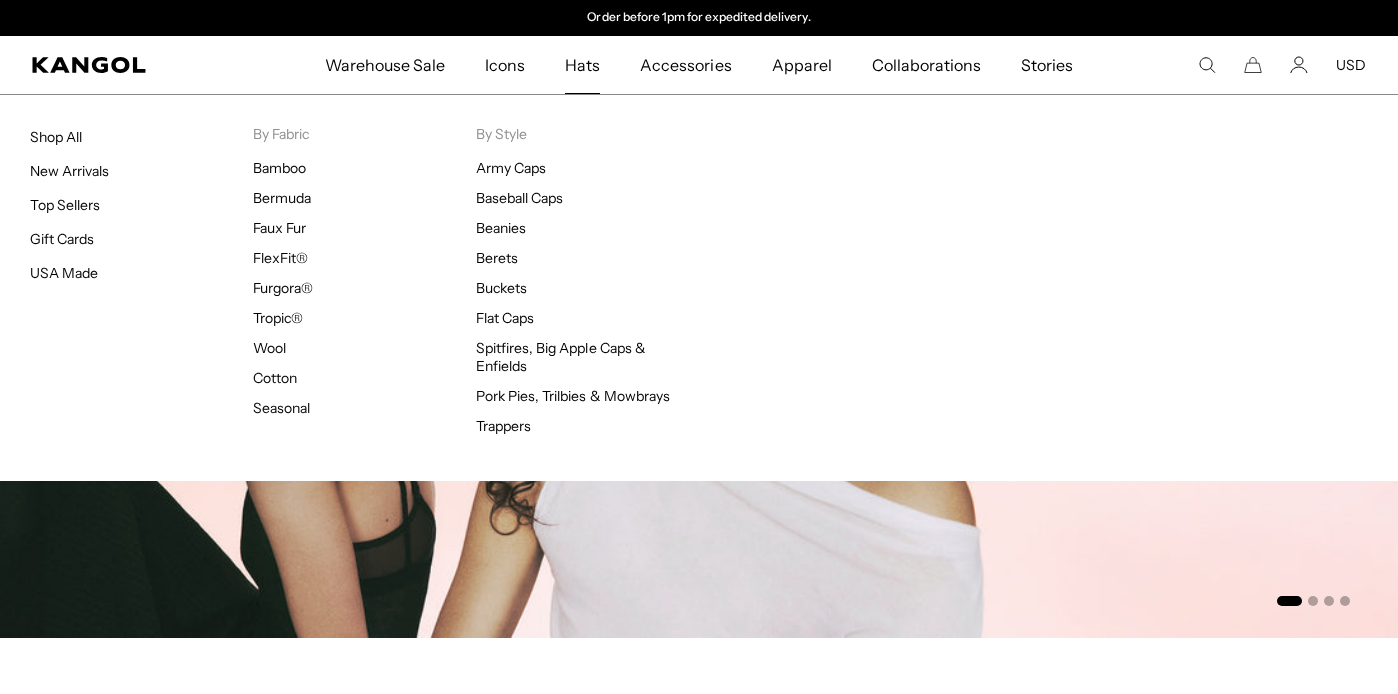 click on "Hats" at bounding box center [582, 65] 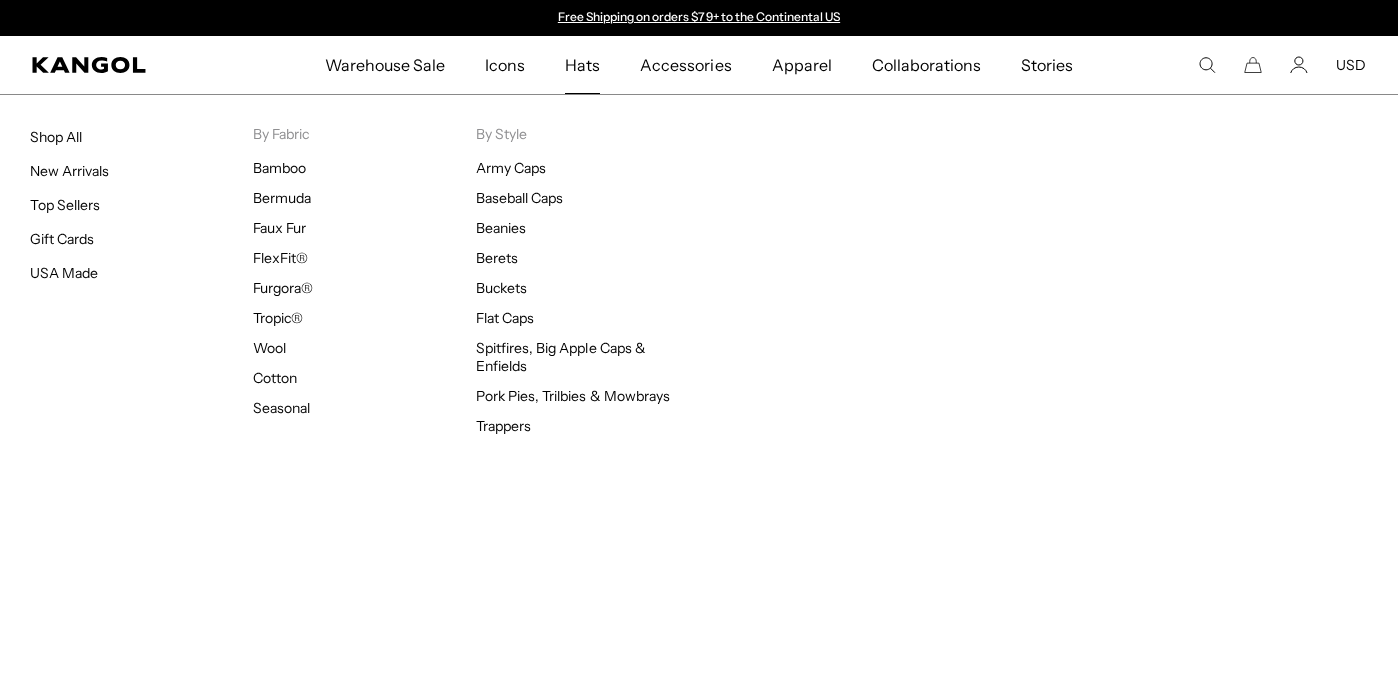 scroll, scrollTop: 0, scrollLeft: 0, axis: both 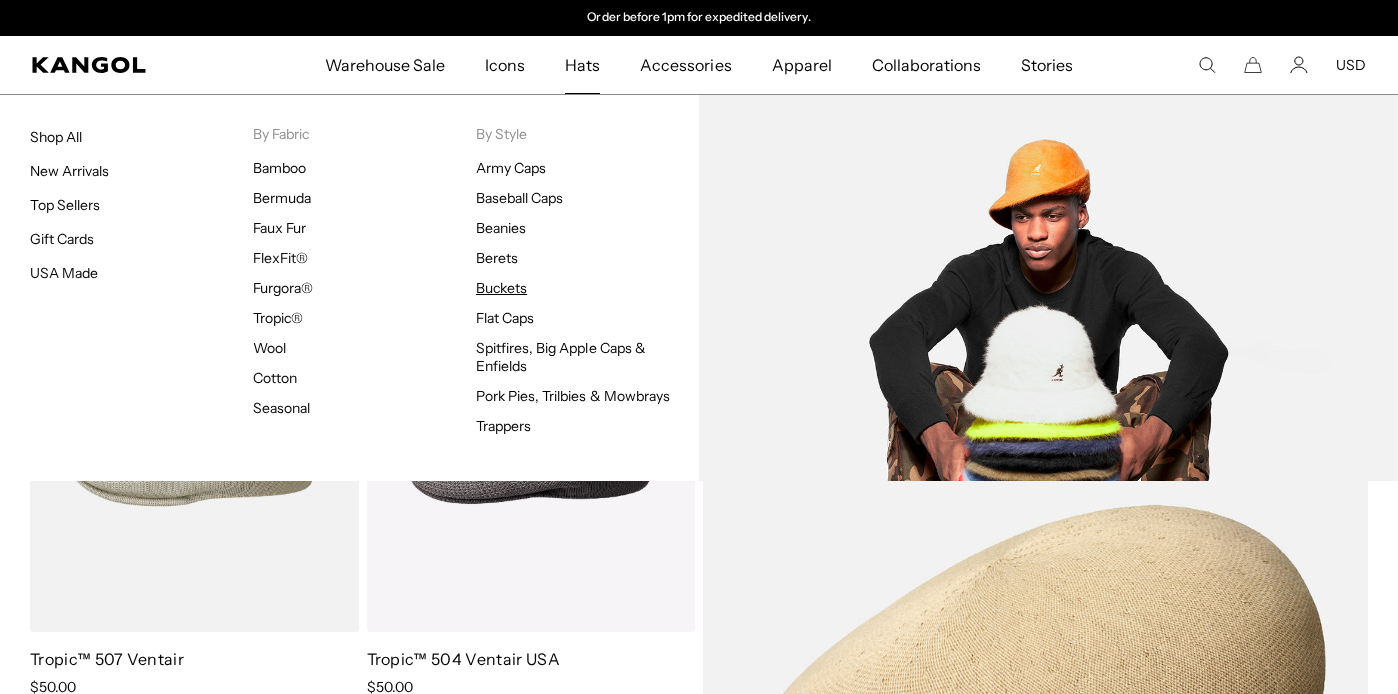 click on "Buckets" at bounding box center (501, 288) 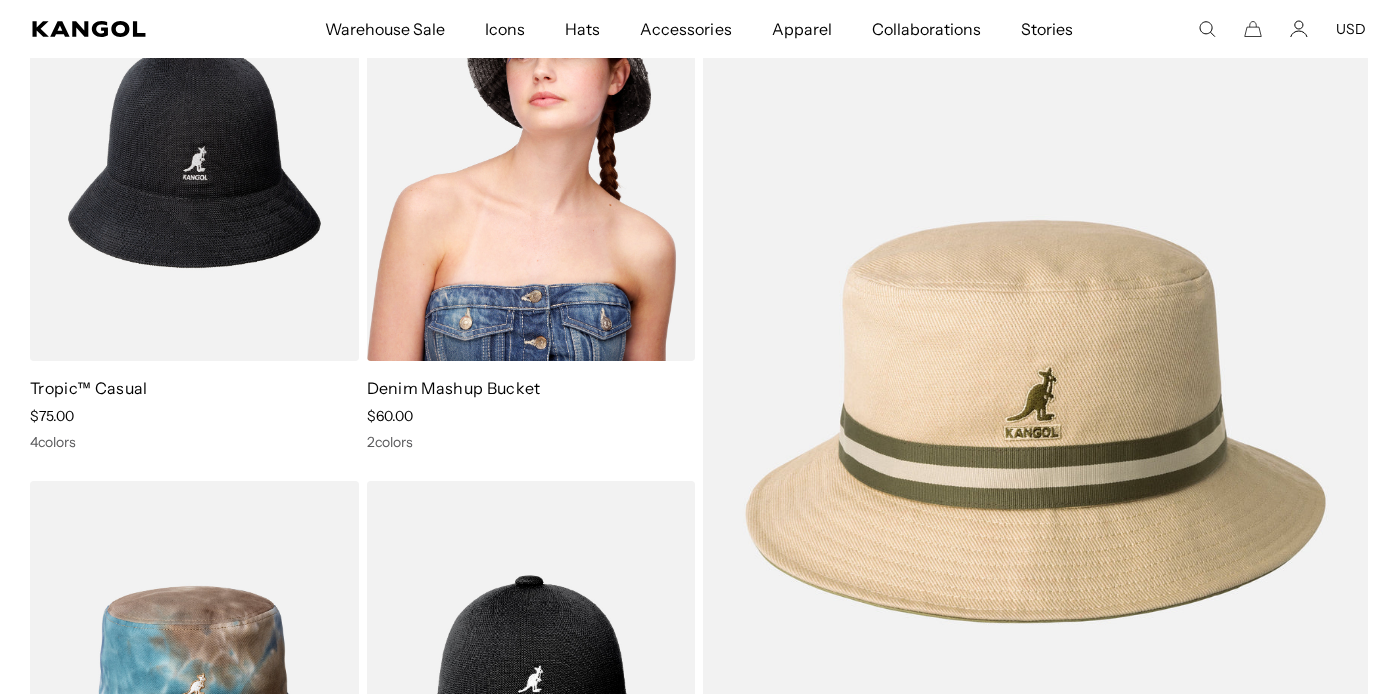 scroll, scrollTop: 274, scrollLeft: 0, axis: vertical 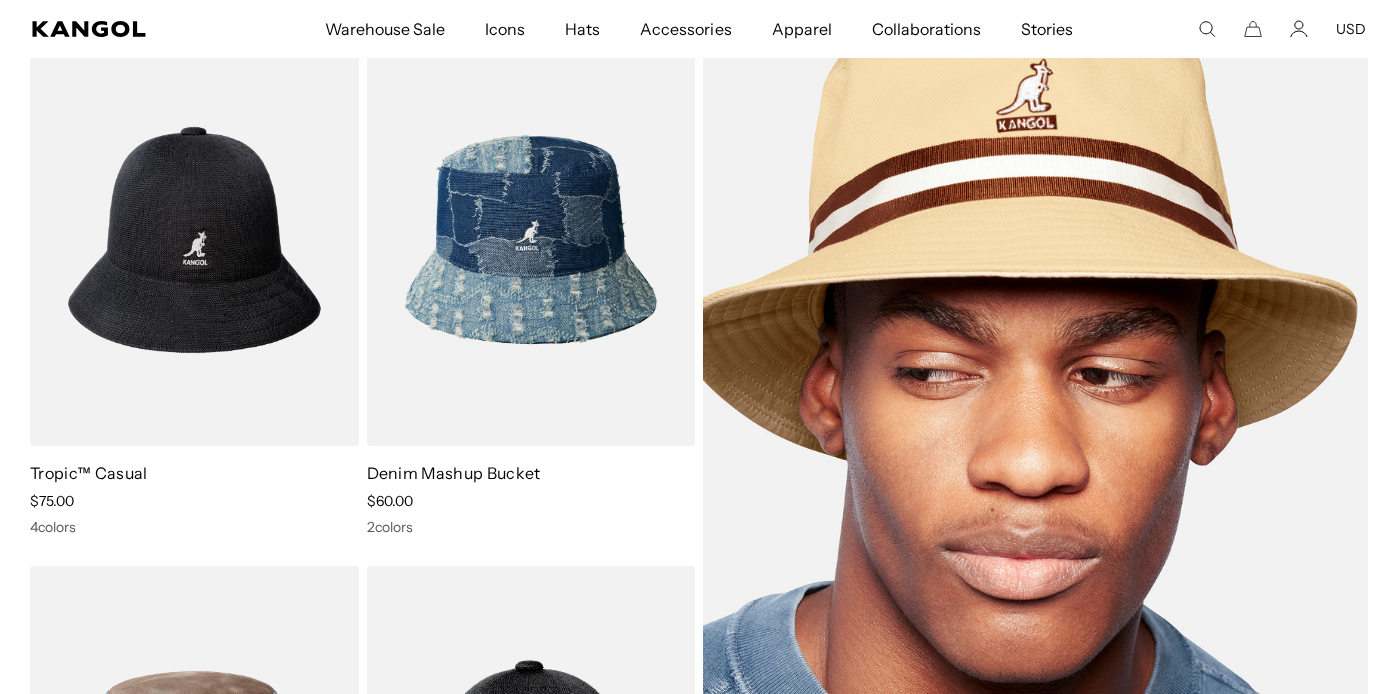 click at bounding box center [1035, 506] 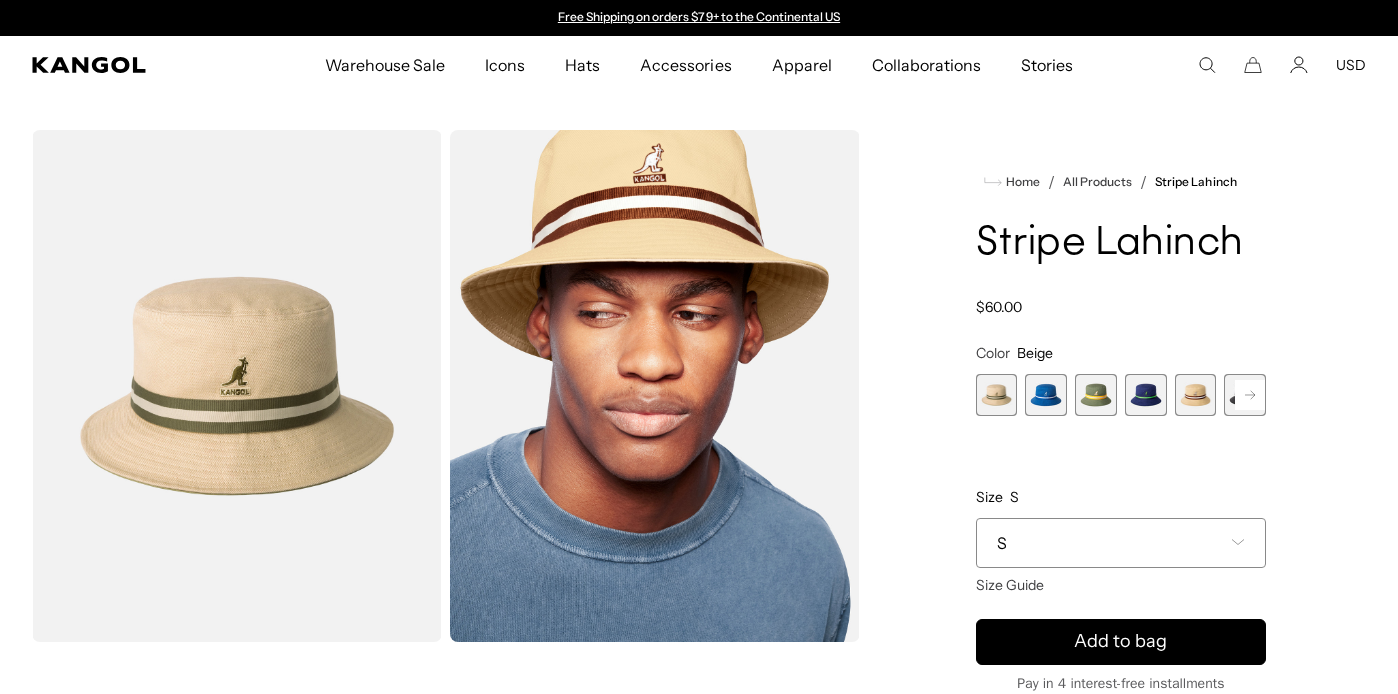 scroll, scrollTop: 0, scrollLeft: 0, axis: both 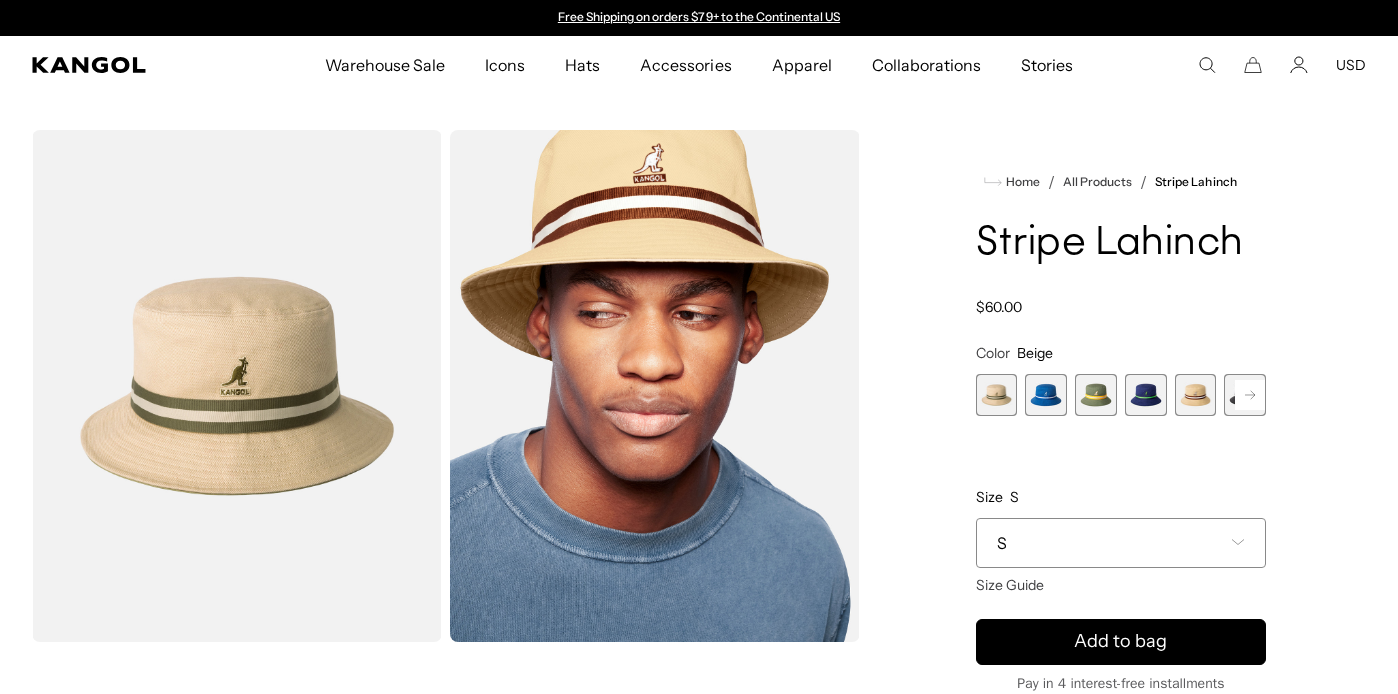 click at bounding box center [1046, 395] 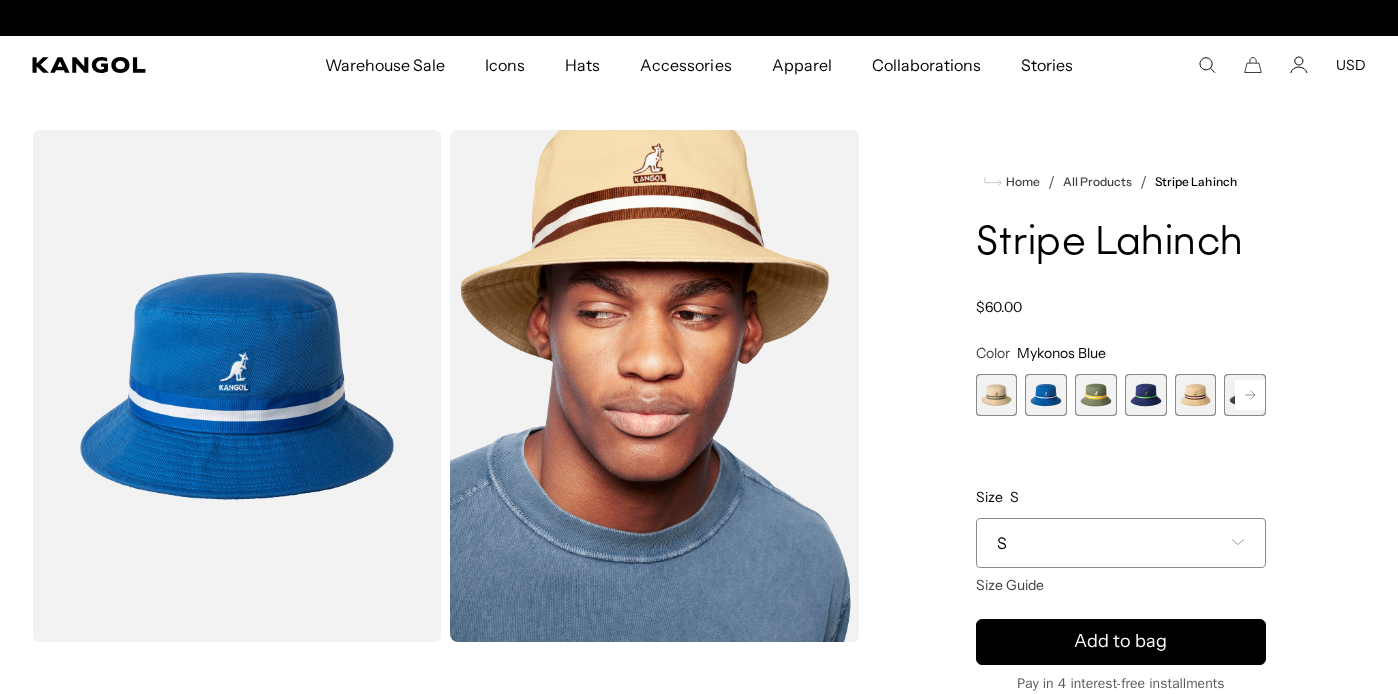 scroll, scrollTop: 0, scrollLeft: 412, axis: horizontal 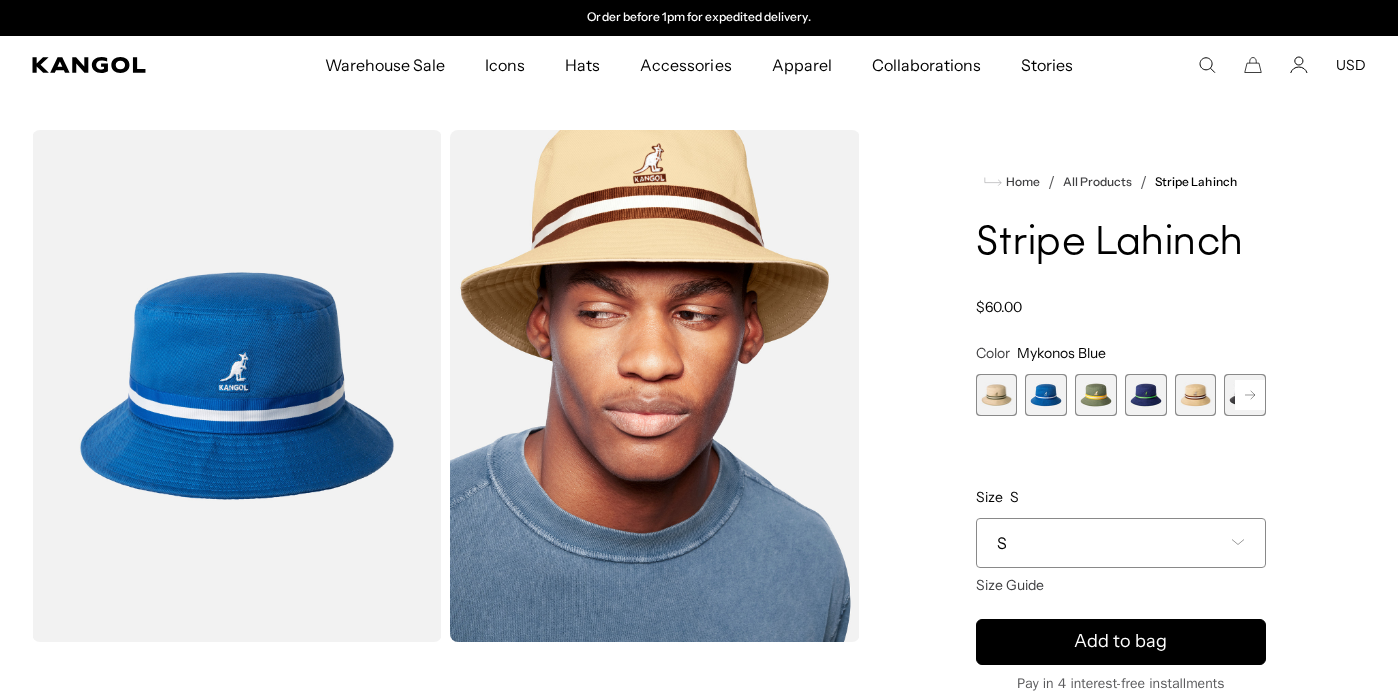 click at bounding box center (1096, 395) 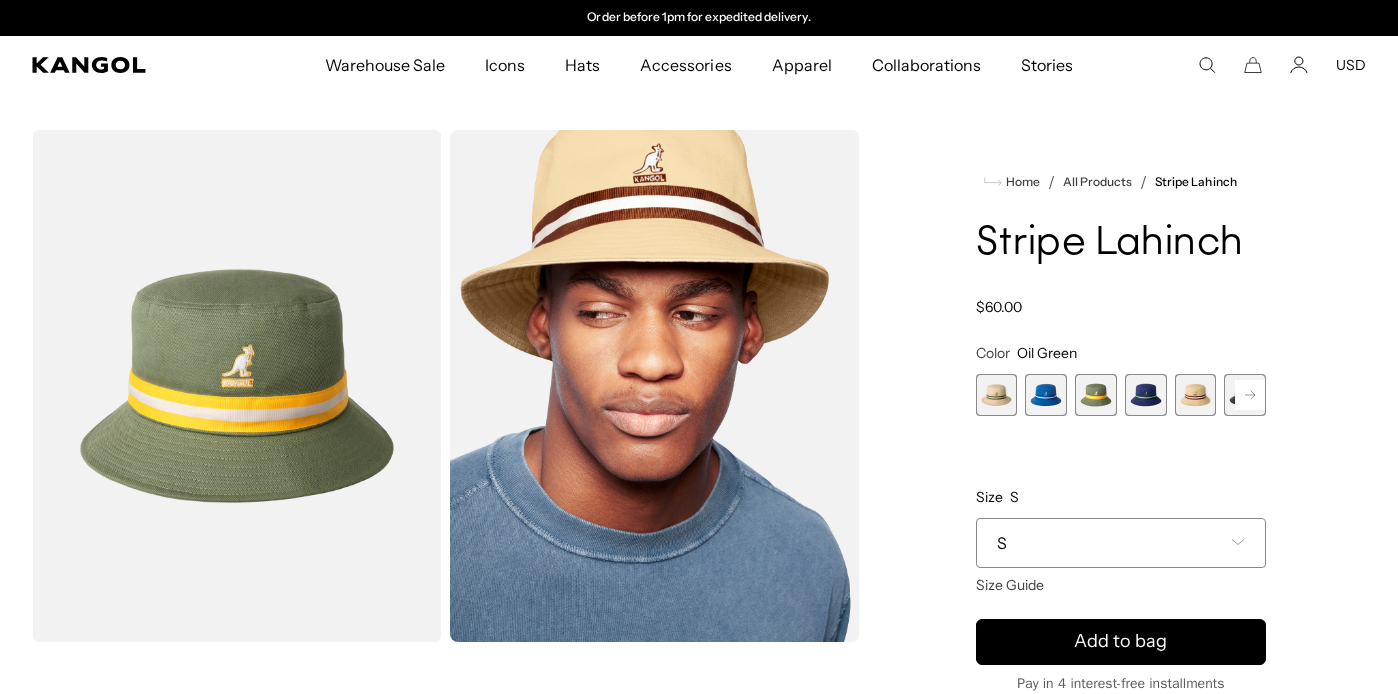 click at bounding box center [1146, 395] 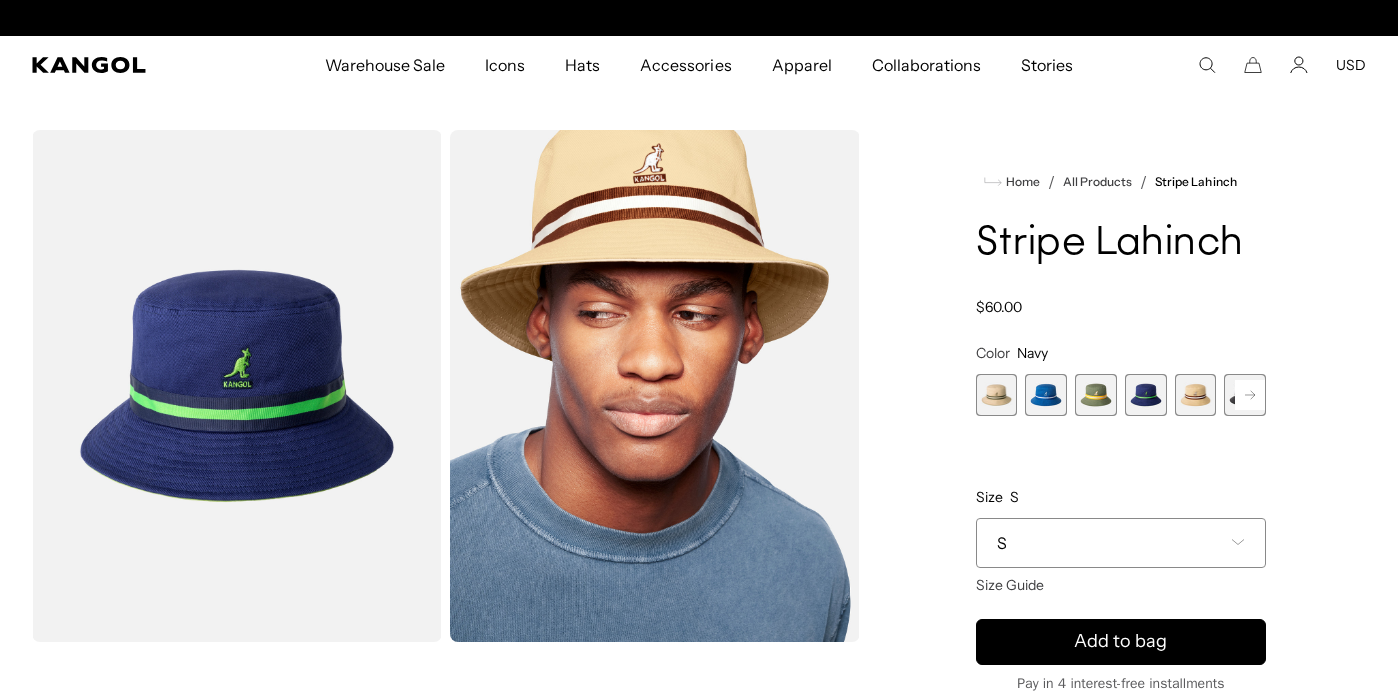 scroll, scrollTop: 0, scrollLeft: 0, axis: both 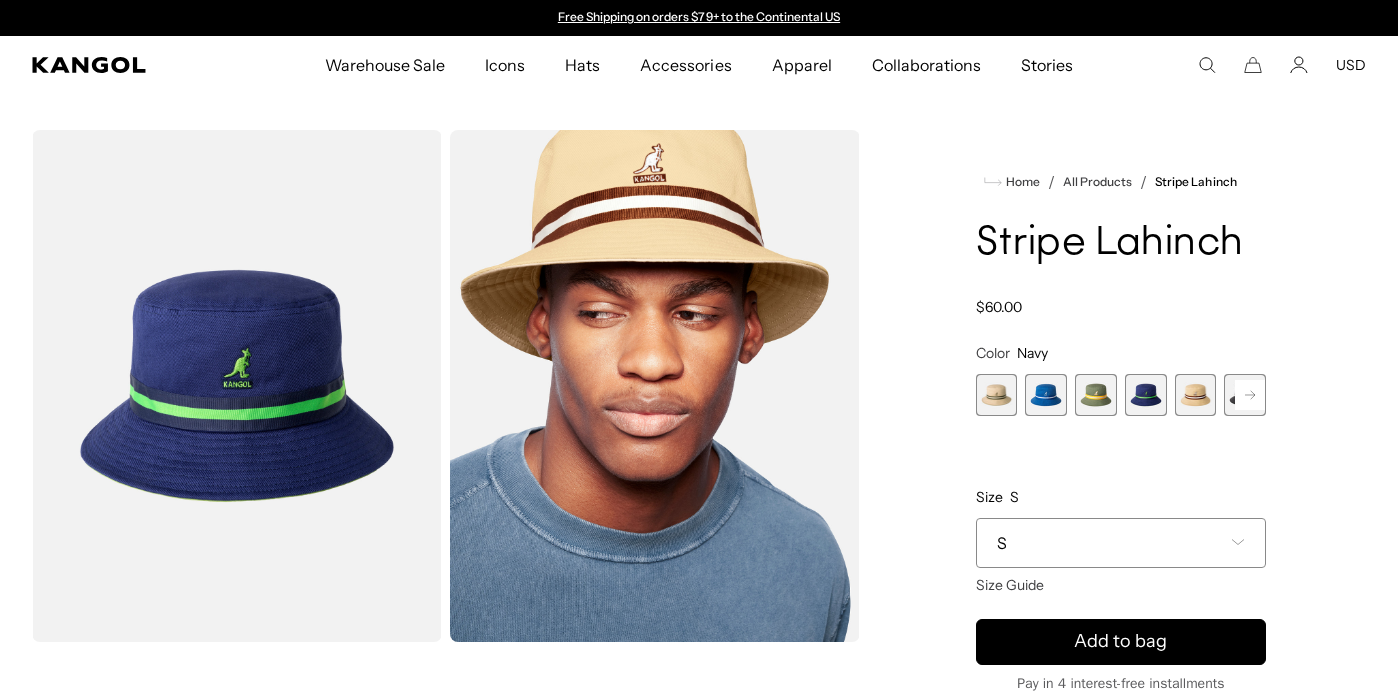 click at bounding box center (1196, 395) 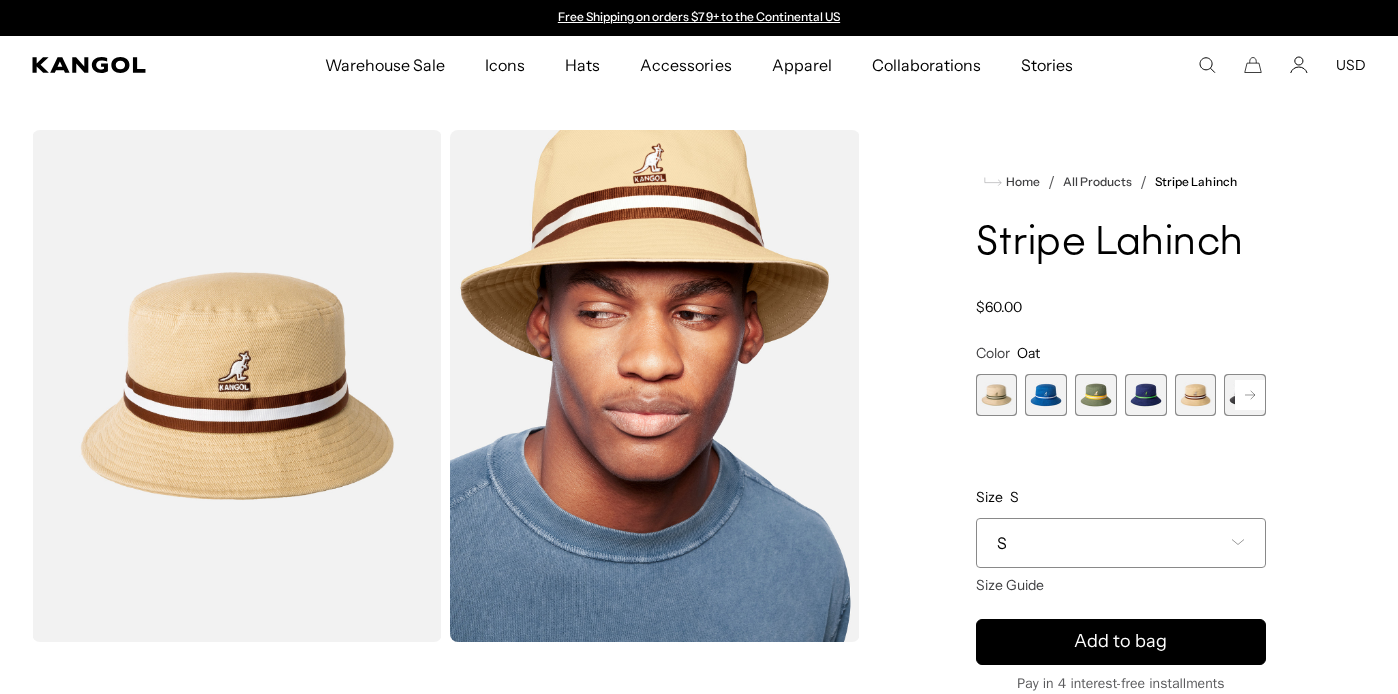 click 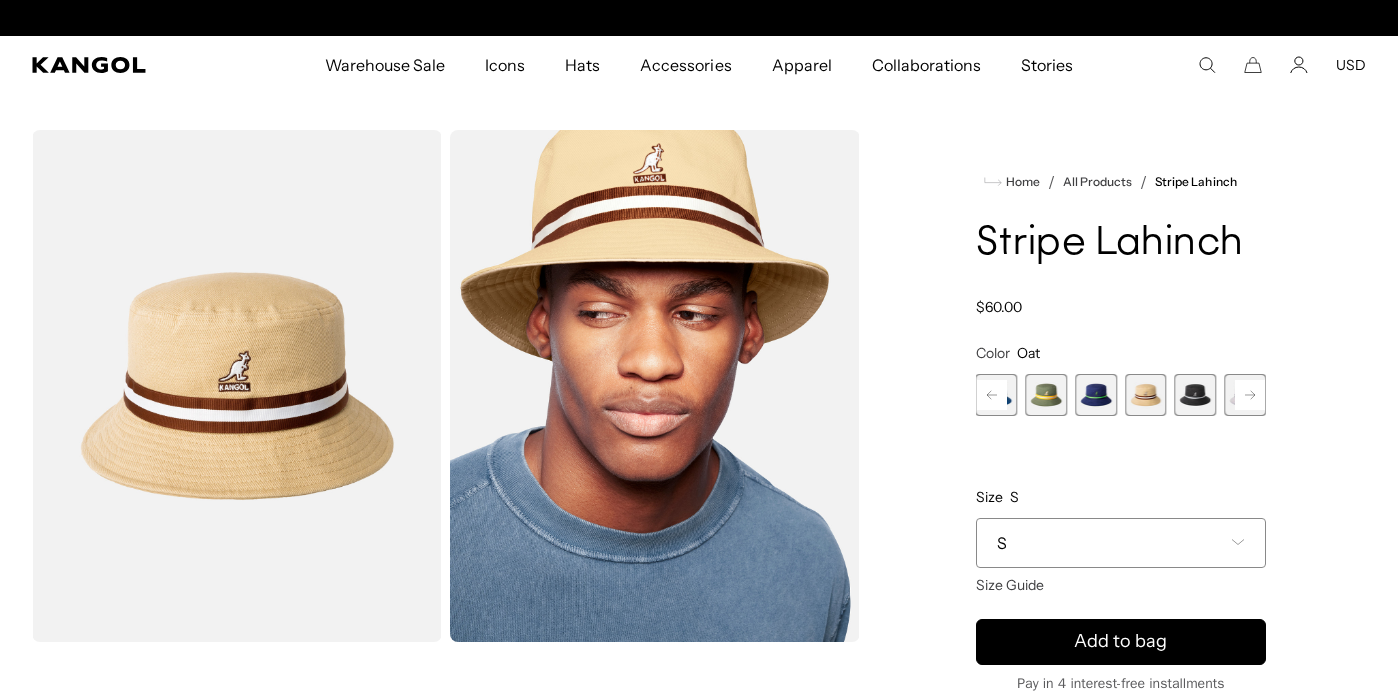scroll, scrollTop: 0, scrollLeft: 412, axis: horizontal 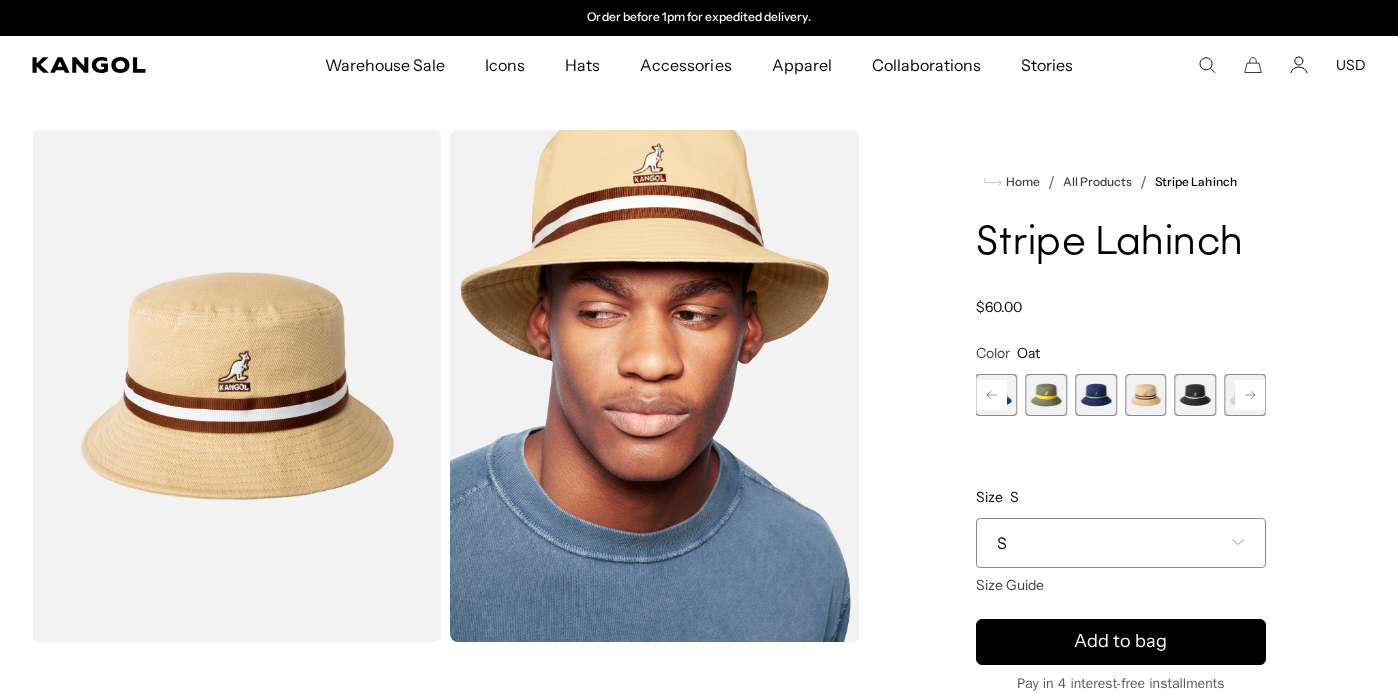 click at bounding box center [1196, 395] 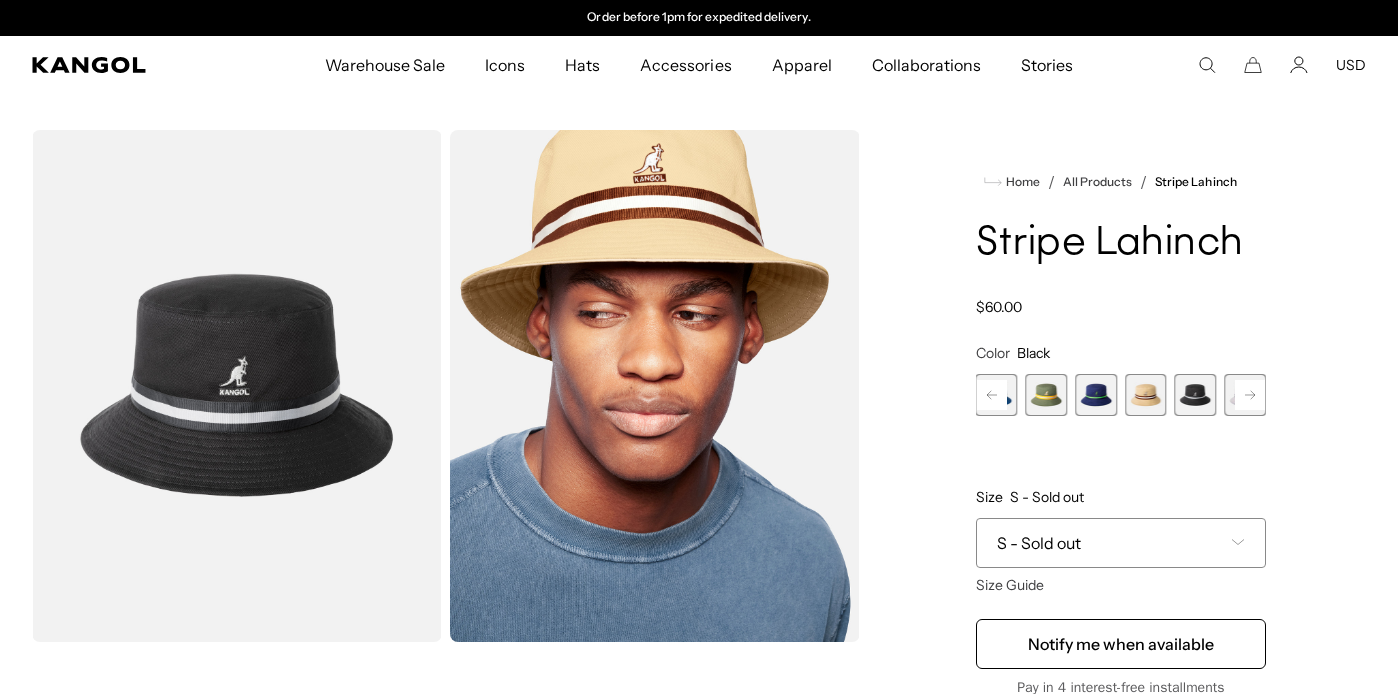 click 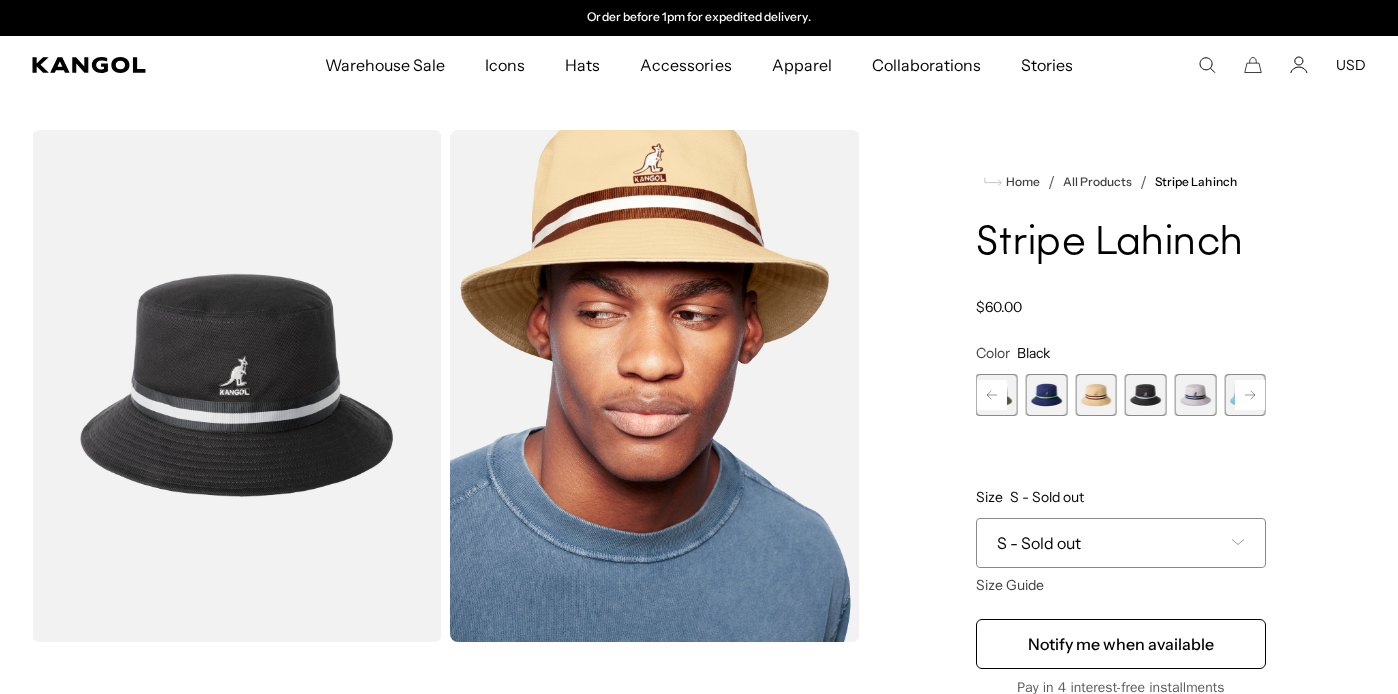 click at bounding box center (1196, 395) 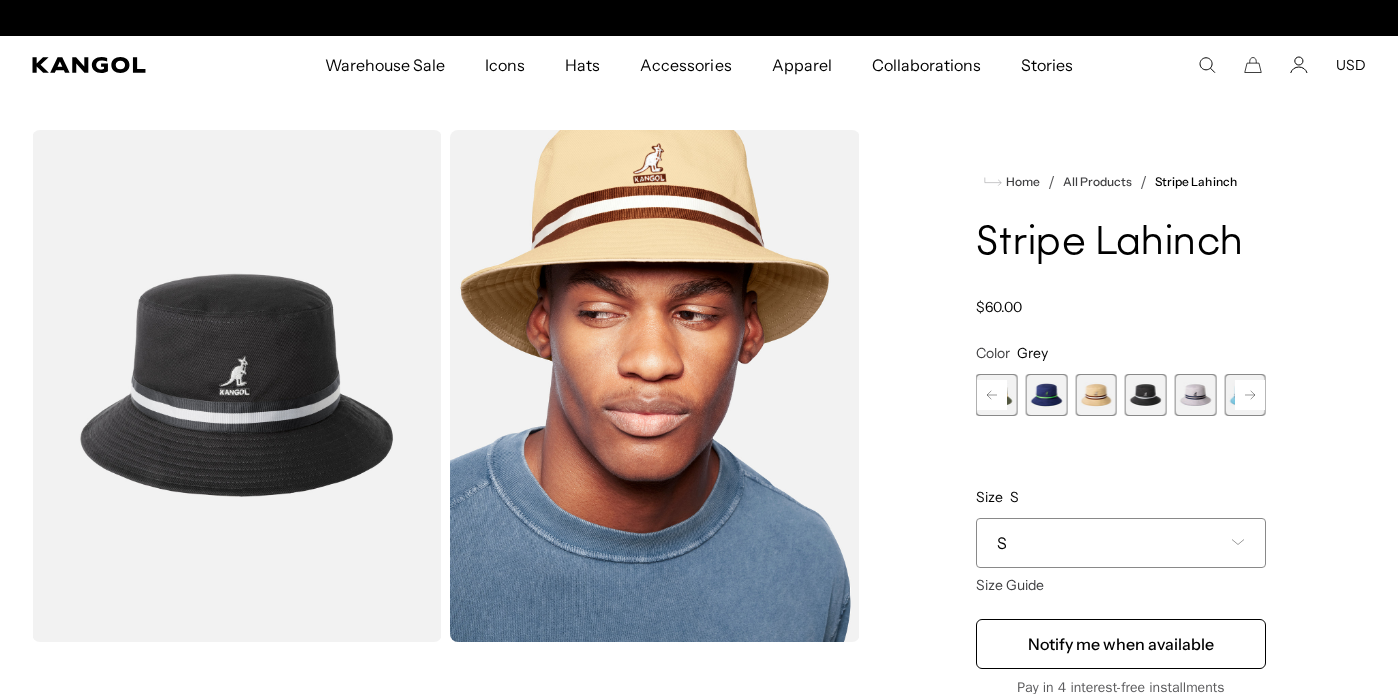 scroll, scrollTop: 0, scrollLeft: 0, axis: both 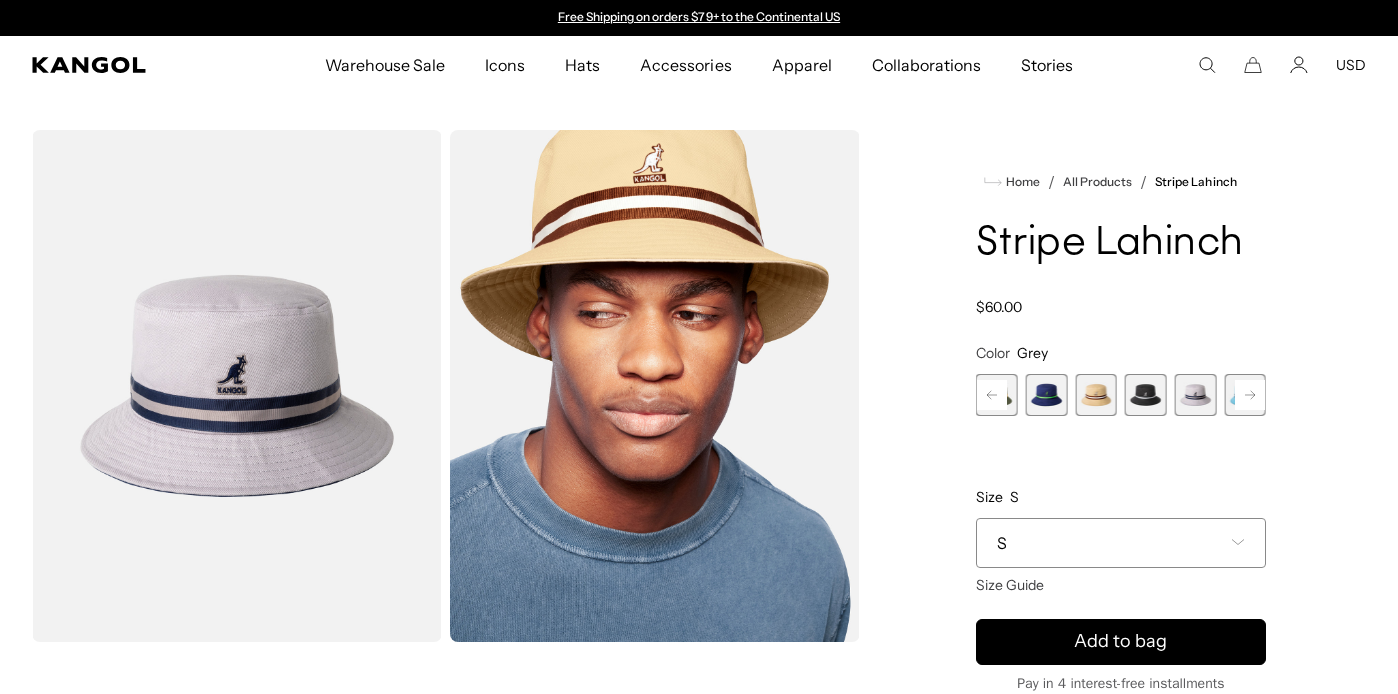 click 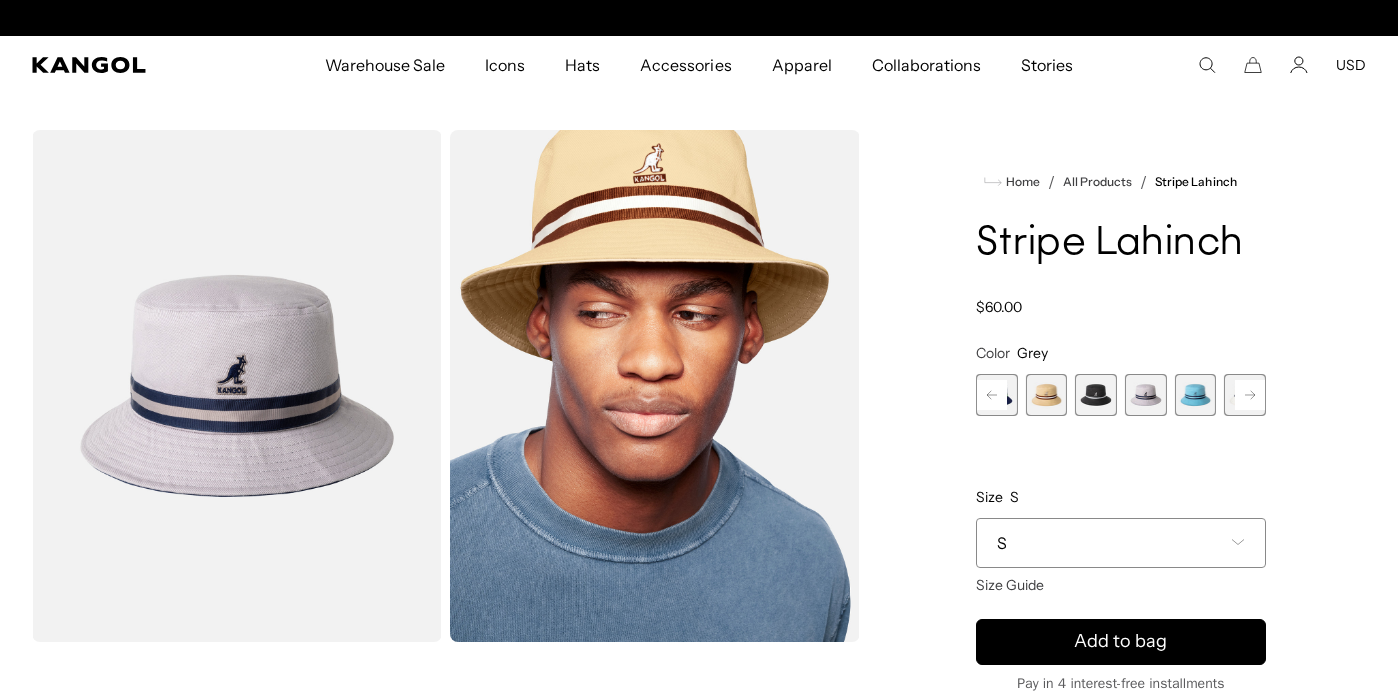scroll, scrollTop: 0, scrollLeft: 412, axis: horizontal 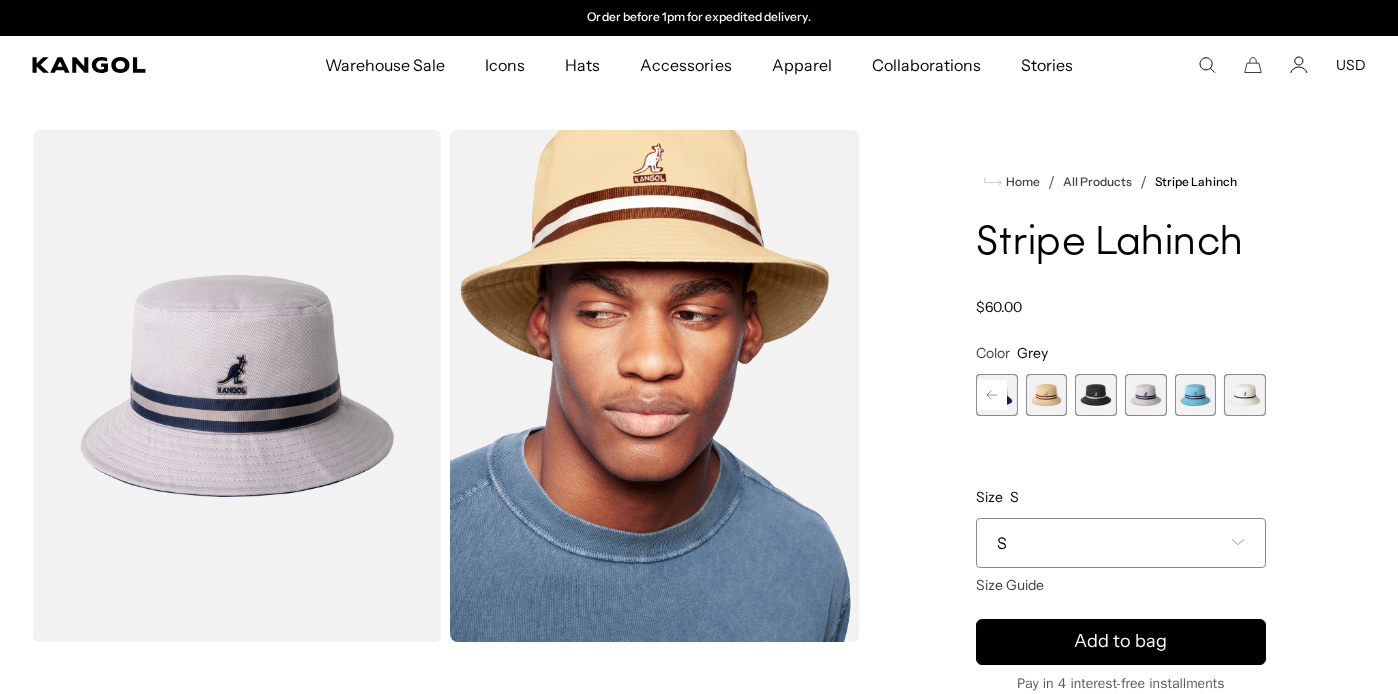 click at bounding box center [1196, 395] 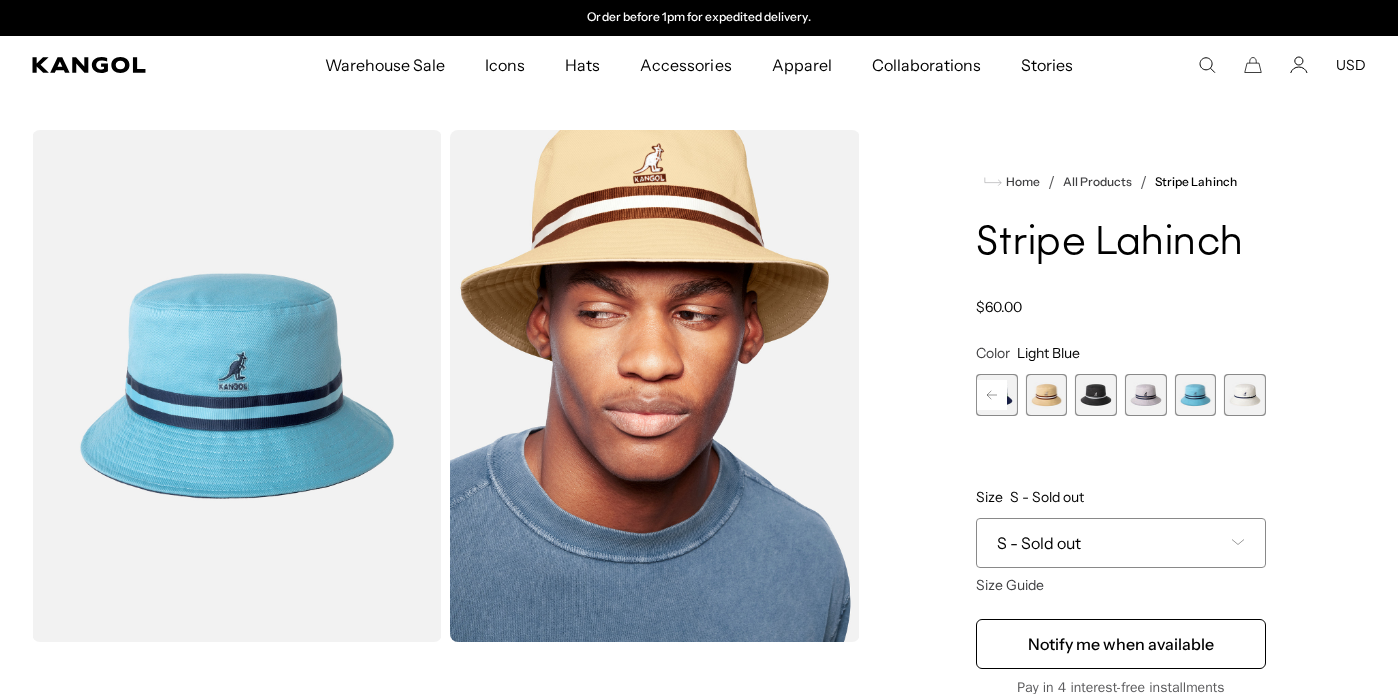 click at bounding box center [1245, 395] 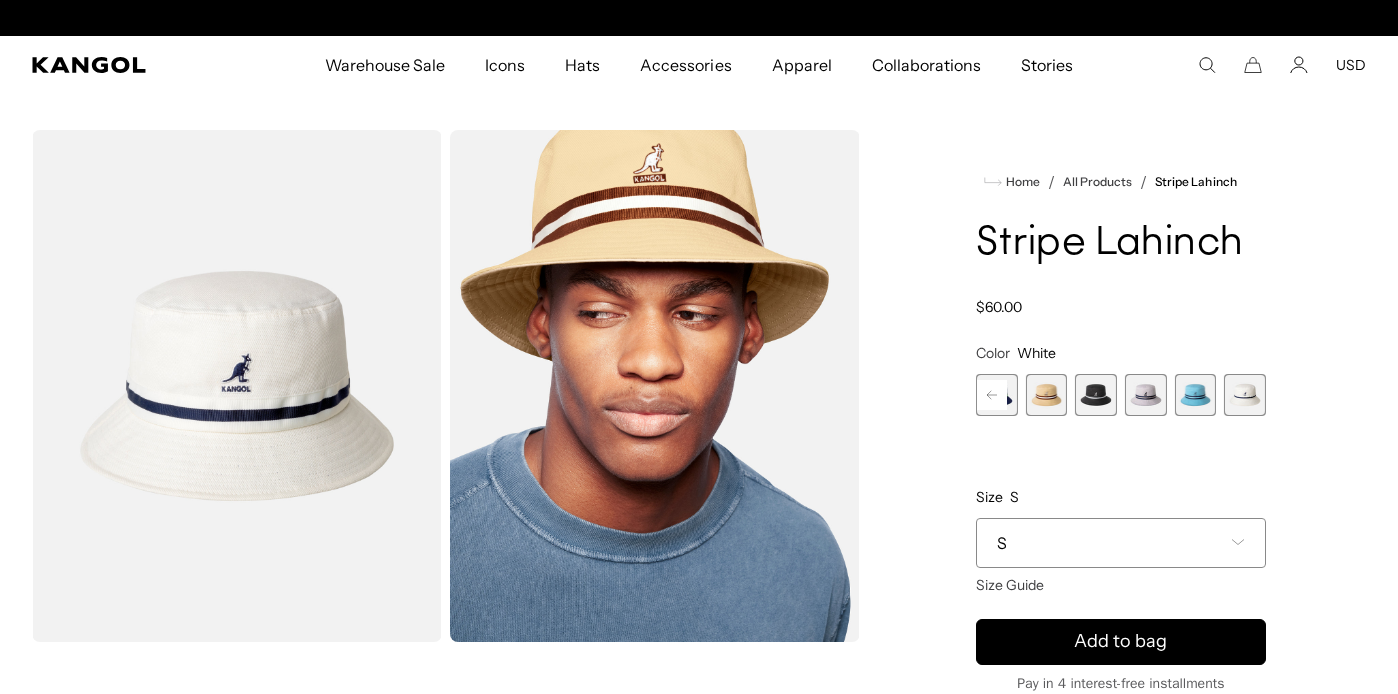 scroll, scrollTop: 0, scrollLeft: 0, axis: both 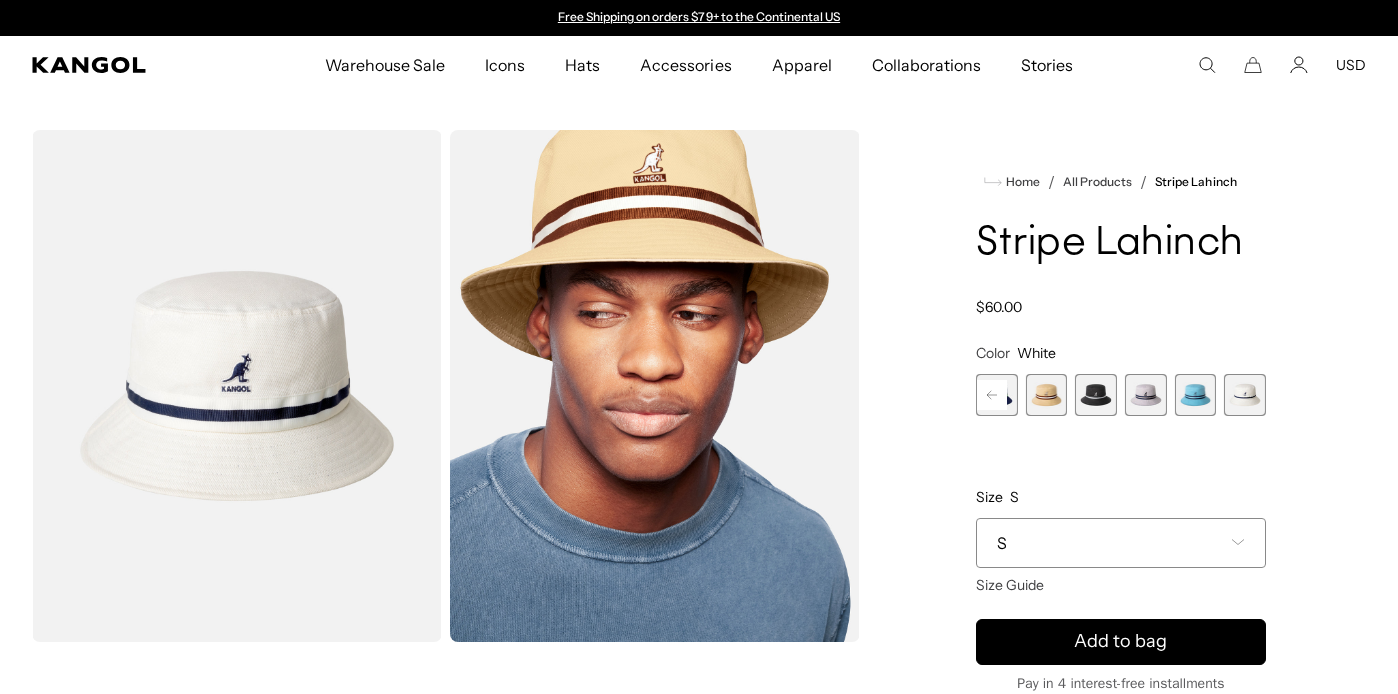 click on "S" at bounding box center (1121, 543) 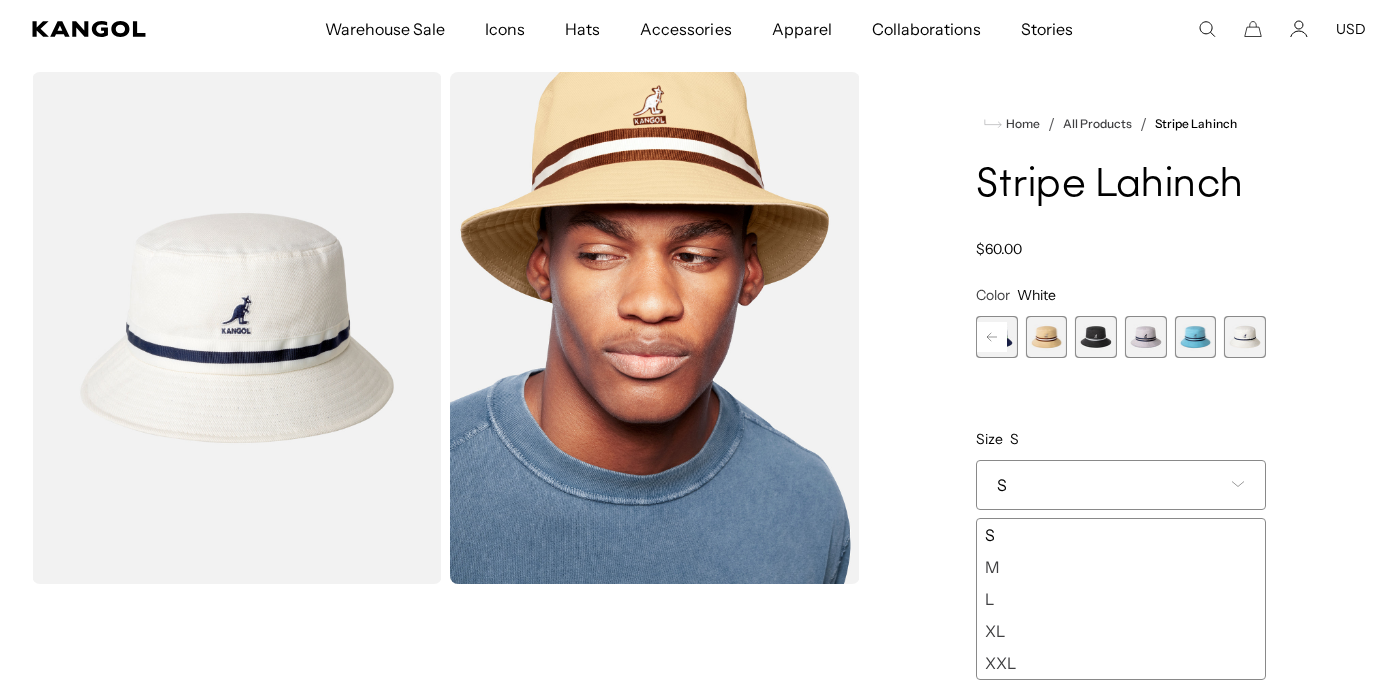 scroll, scrollTop: 133, scrollLeft: 0, axis: vertical 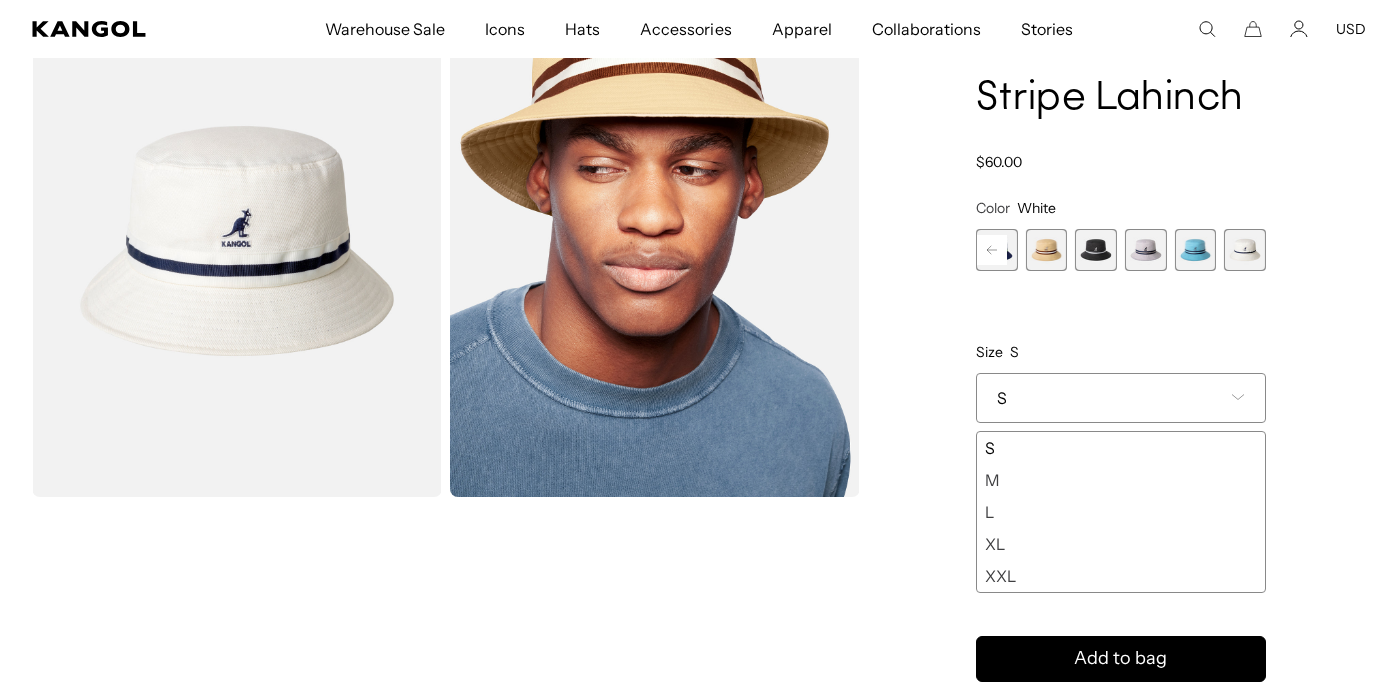 click on "L" at bounding box center [1121, 512] 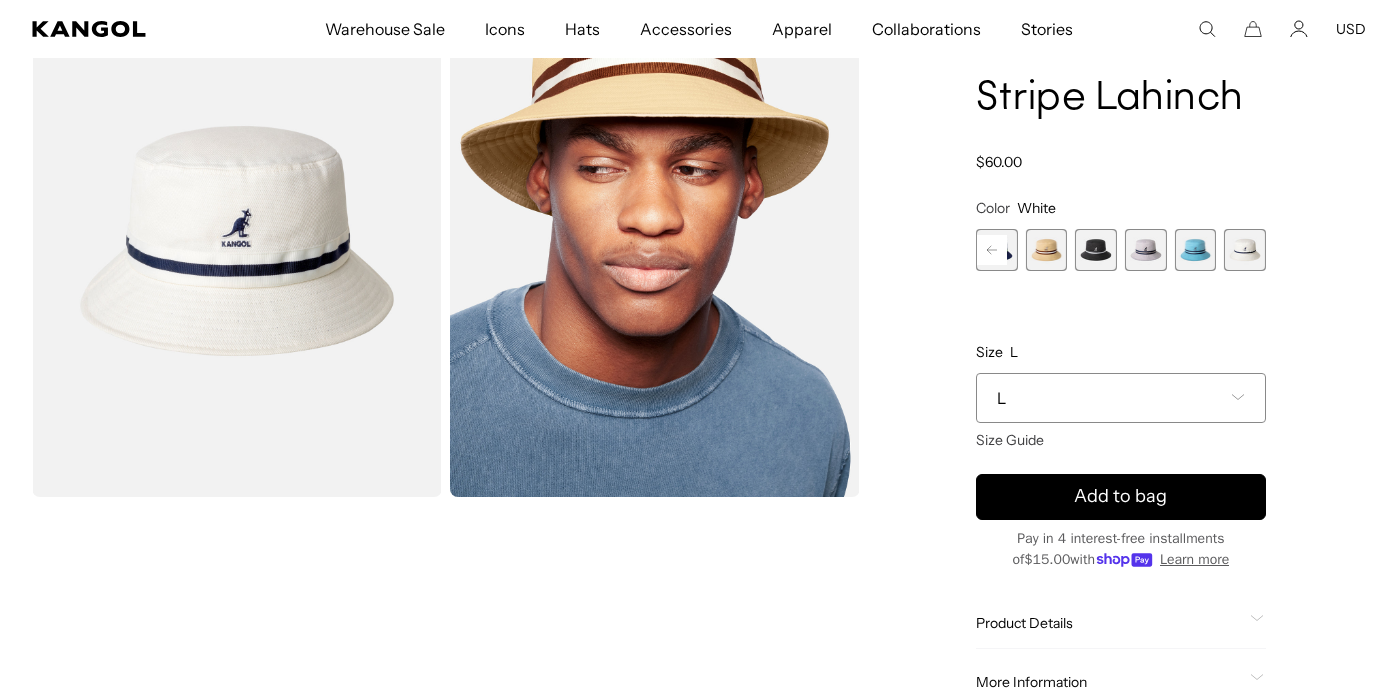 scroll, scrollTop: 0, scrollLeft: 0, axis: both 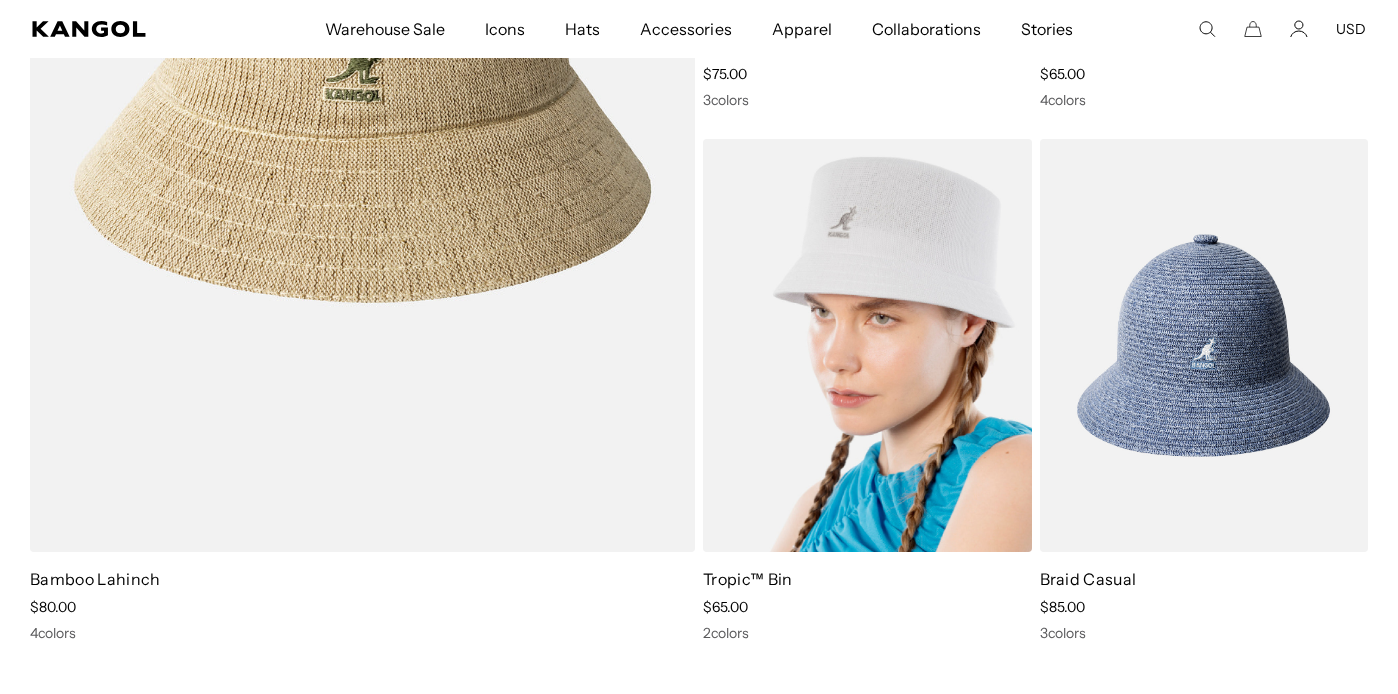 click at bounding box center [867, 345] 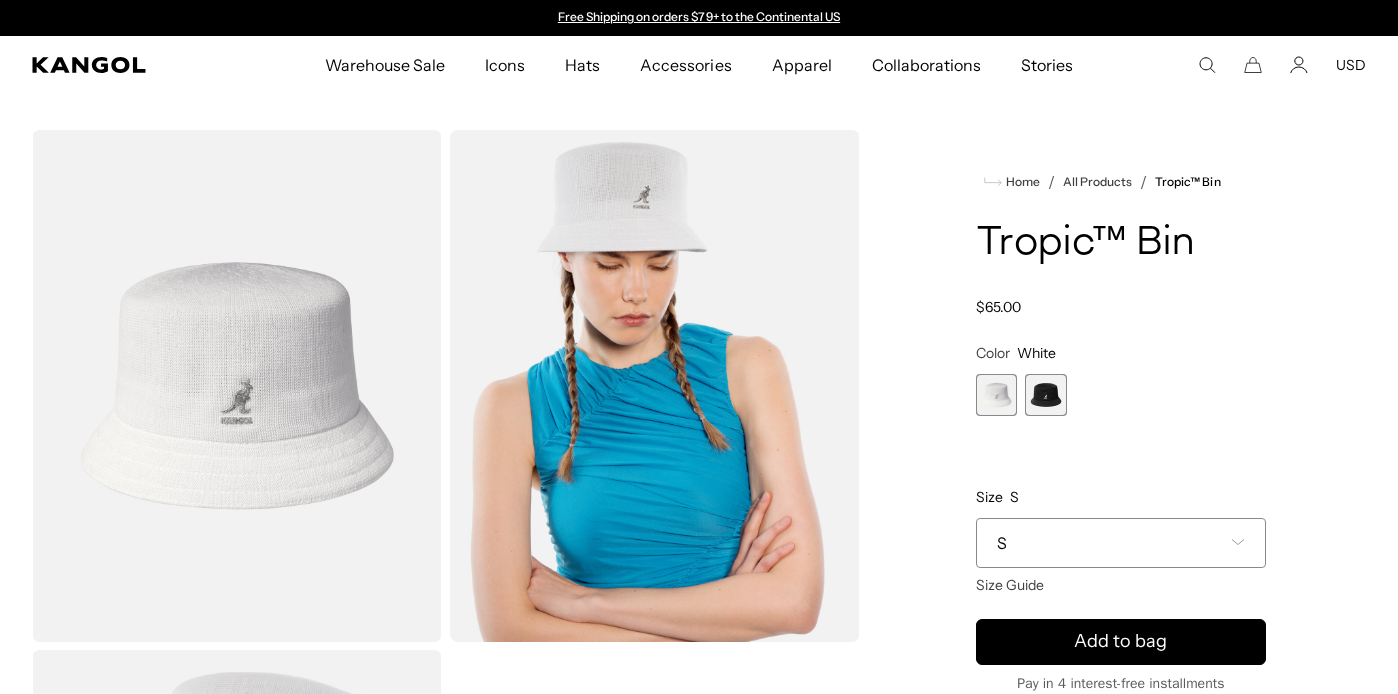 scroll, scrollTop: 0, scrollLeft: 0, axis: both 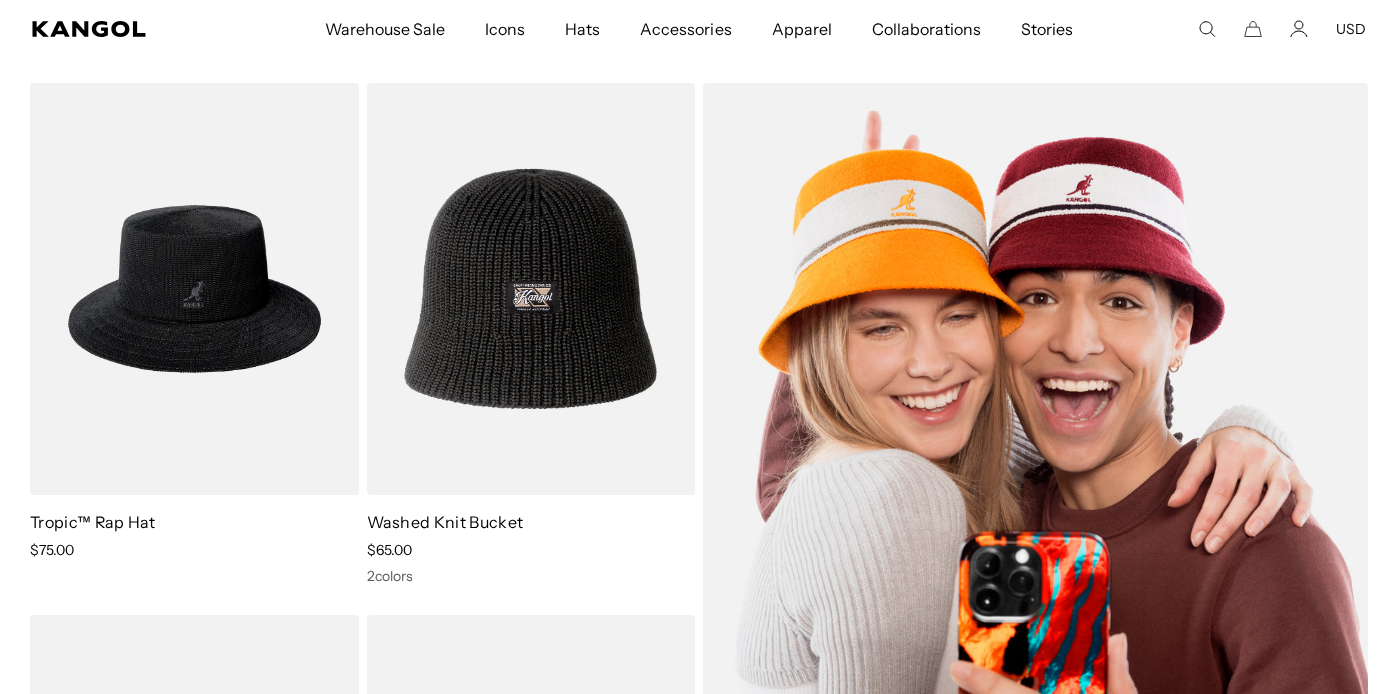 click at bounding box center [1035, 555] 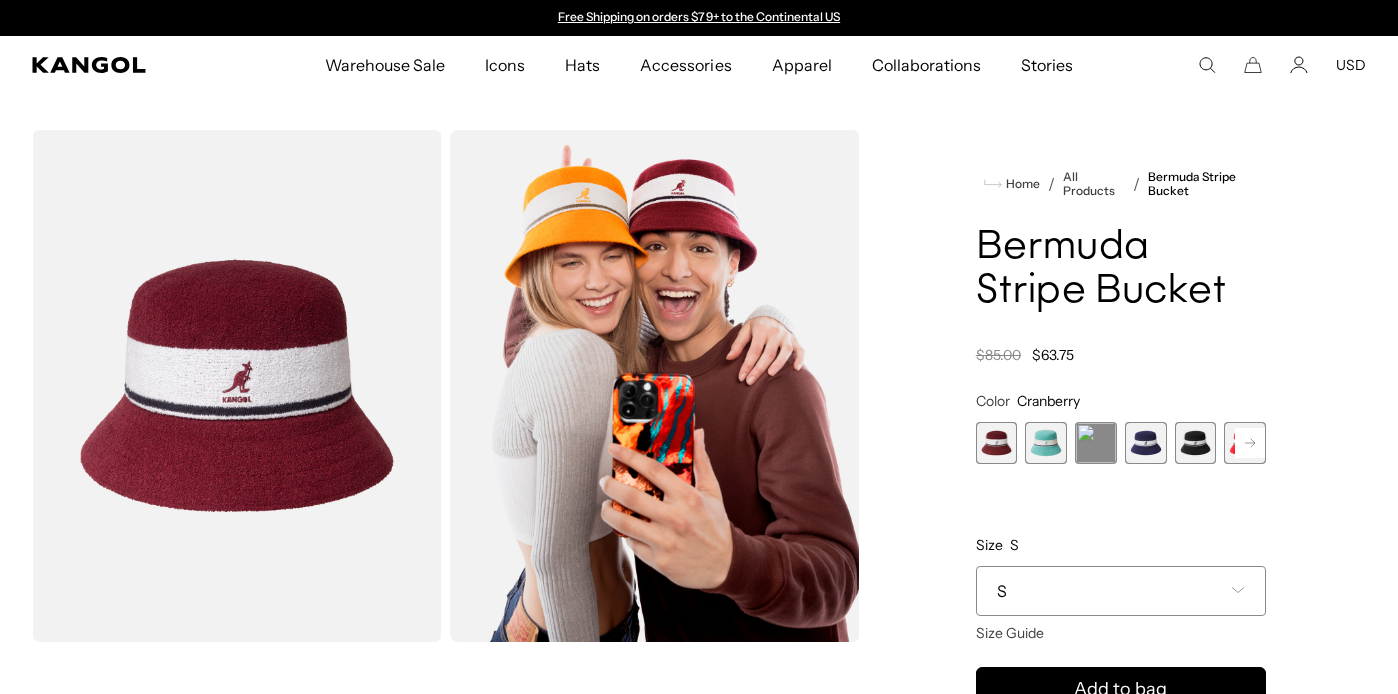 scroll, scrollTop: 0, scrollLeft: 0, axis: both 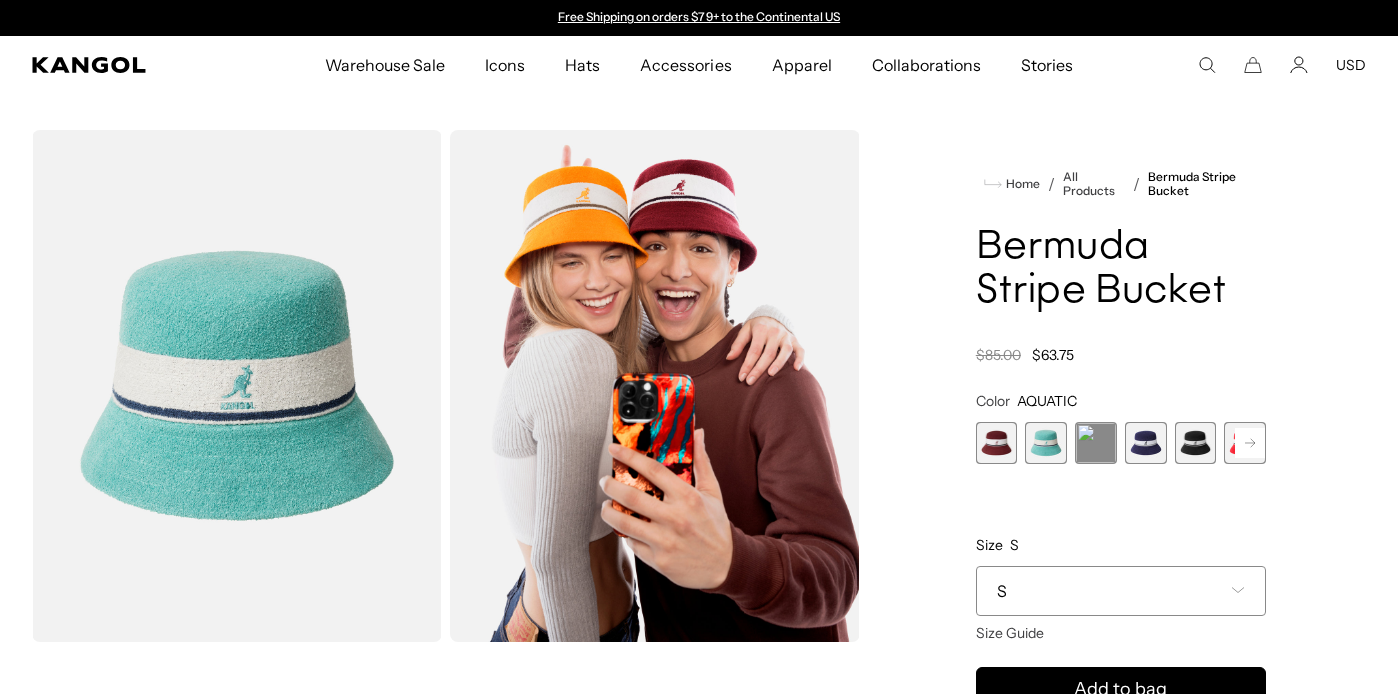 click at bounding box center [1096, 443] 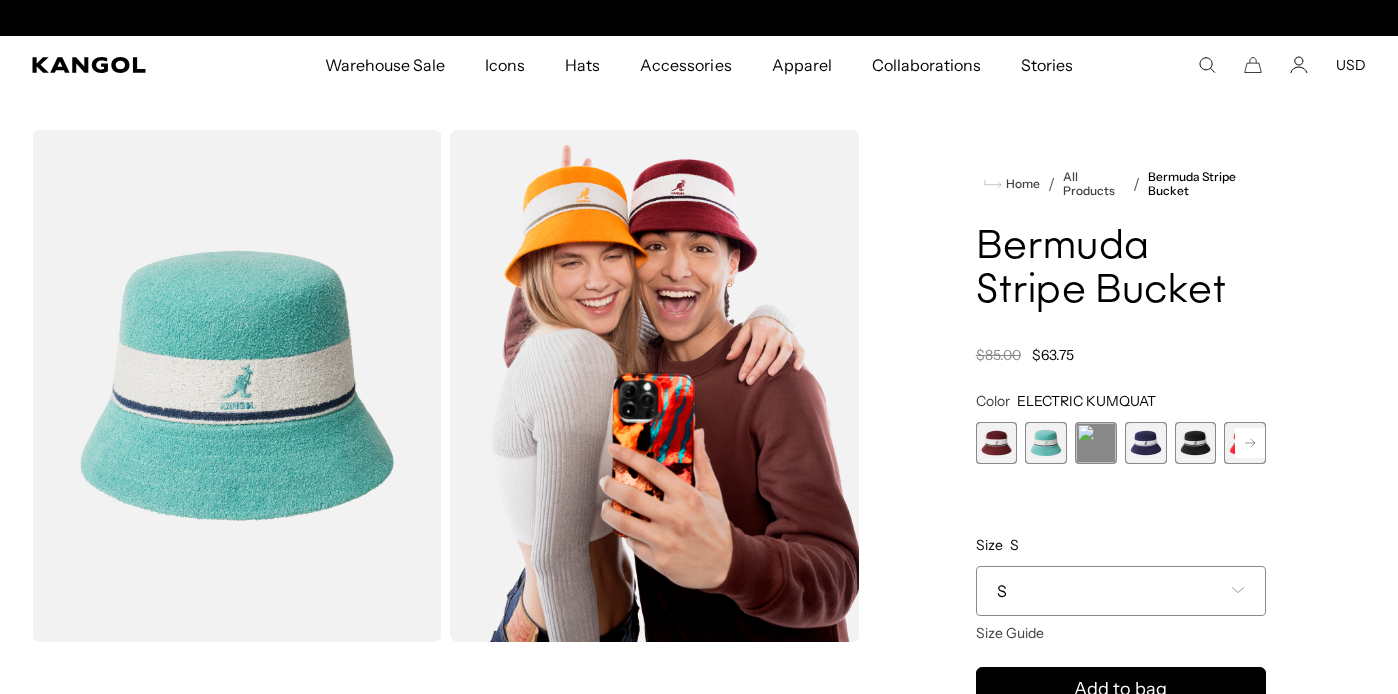 scroll, scrollTop: 0, scrollLeft: 412, axis: horizontal 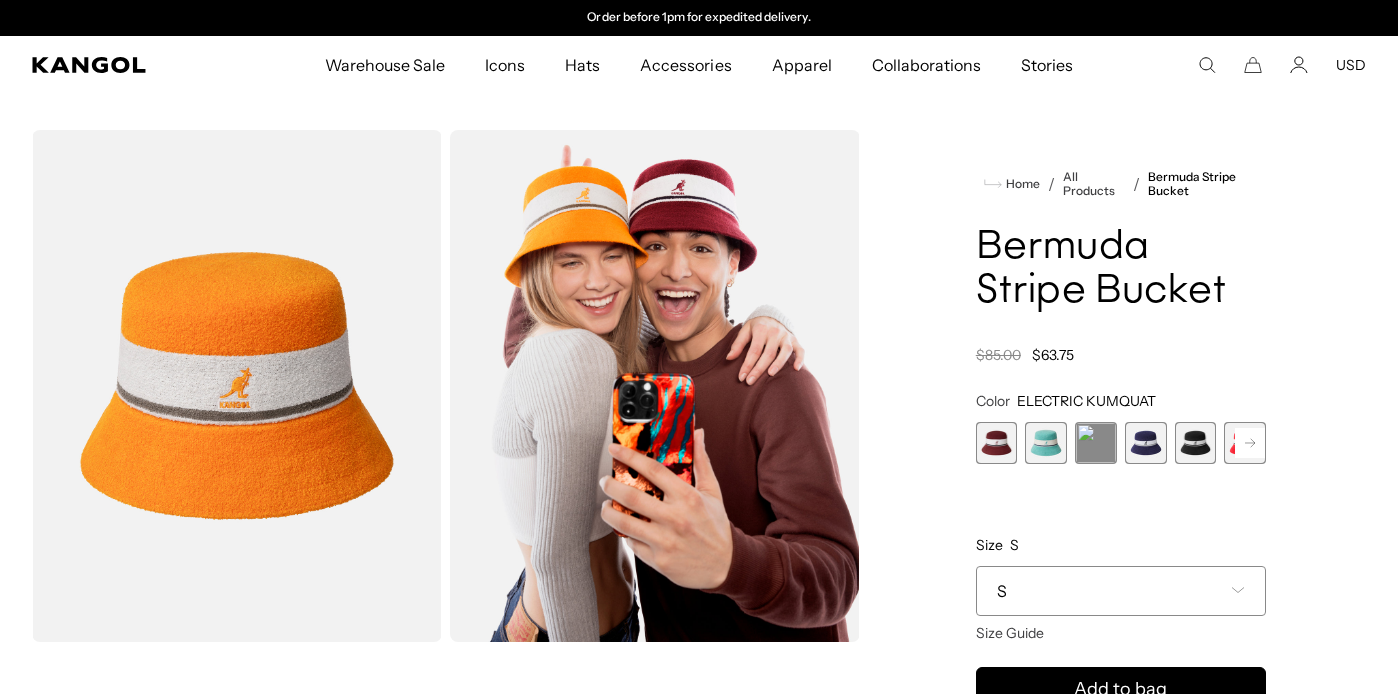 click at bounding box center (1146, 443) 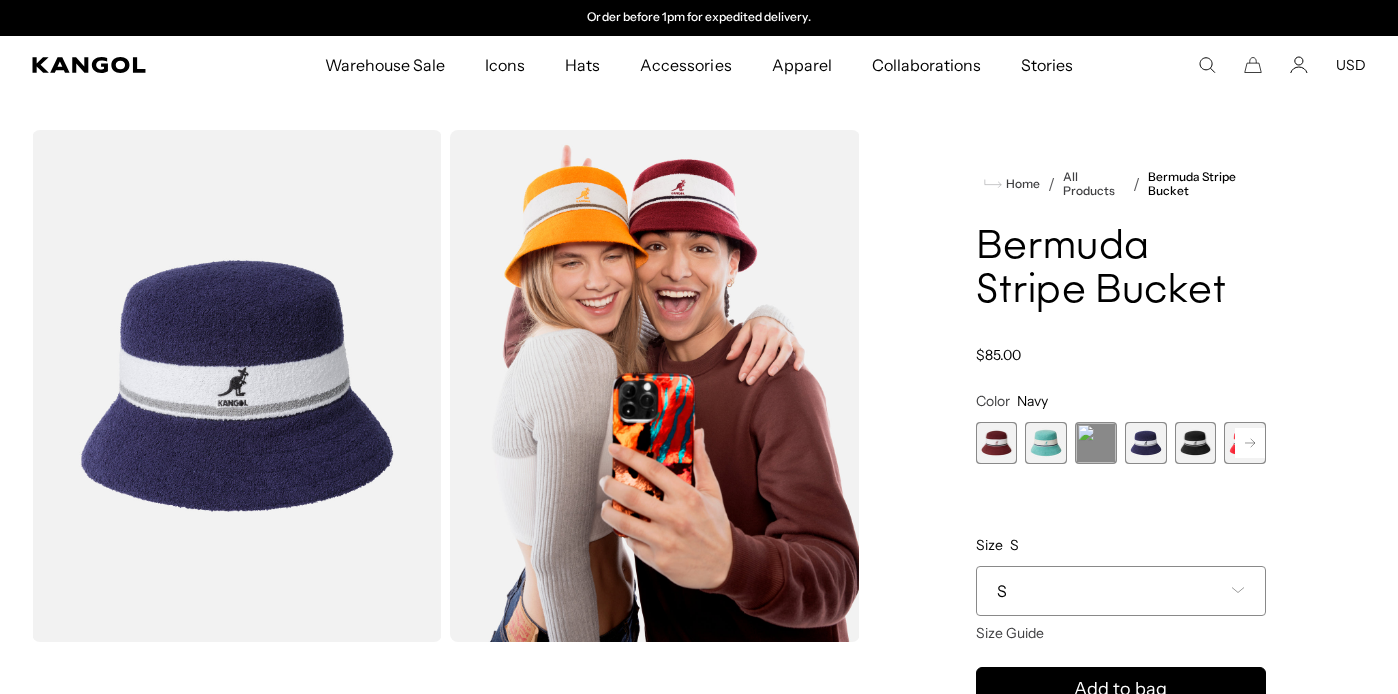 click at bounding box center (1196, 443) 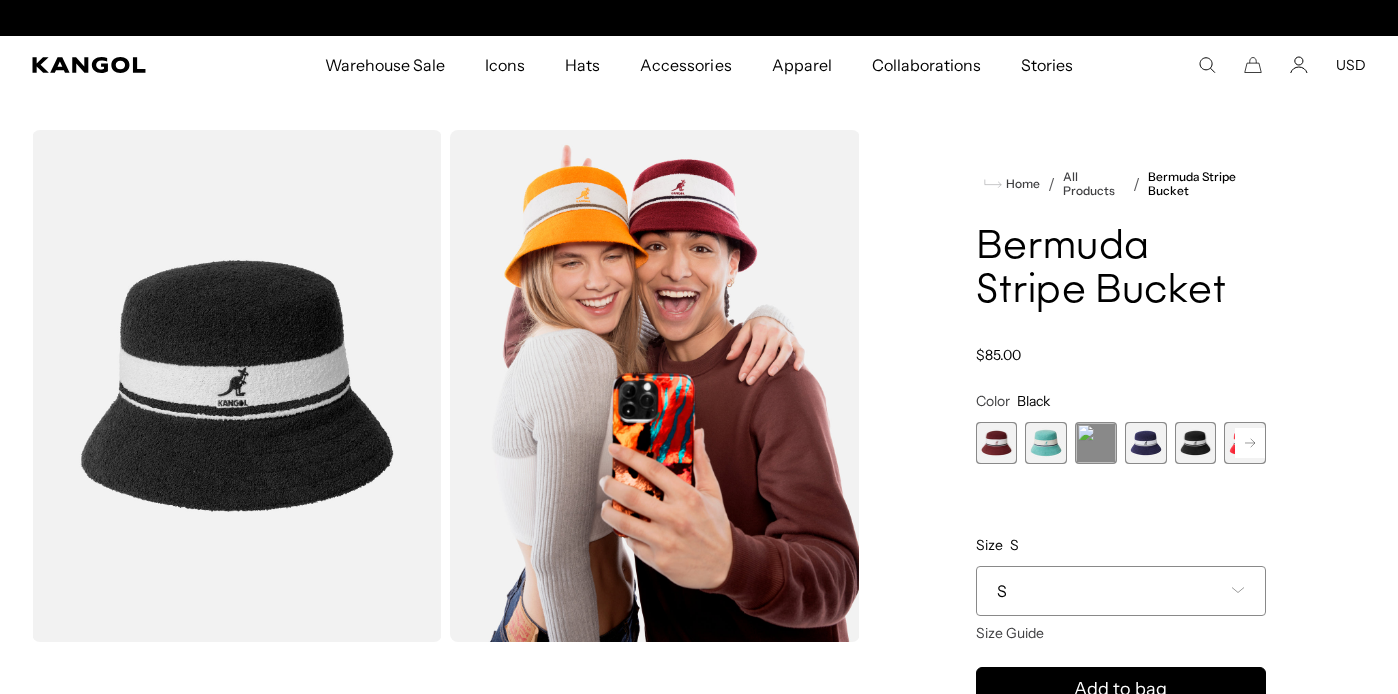 scroll, scrollTop: 0, scrollLeft: 0, axis: both 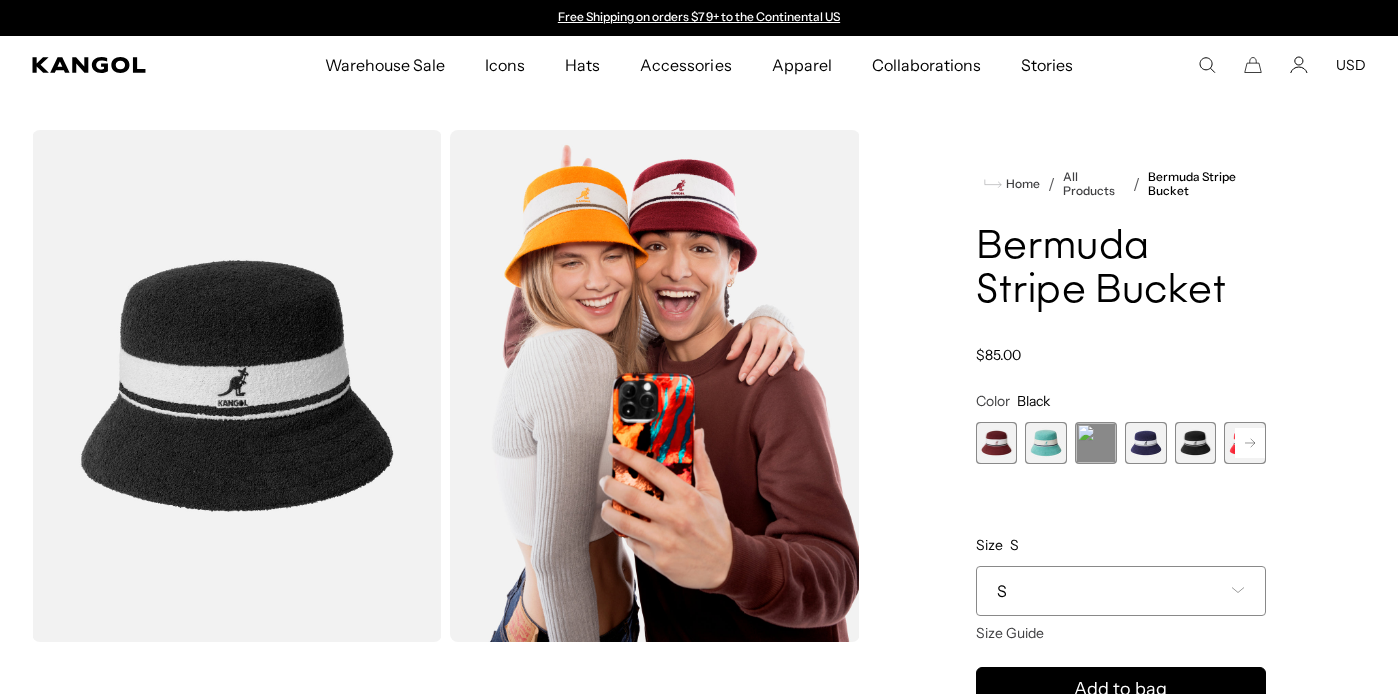 click 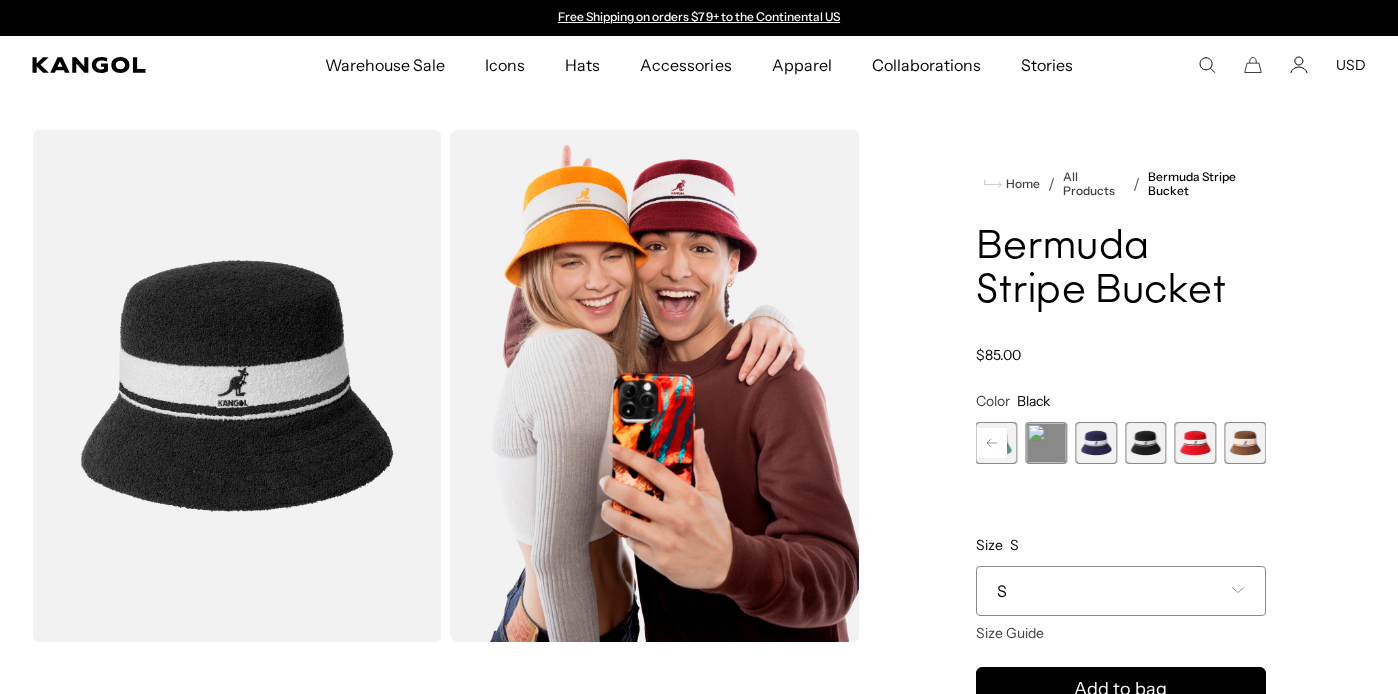 click at bounding box center [1146, 443] 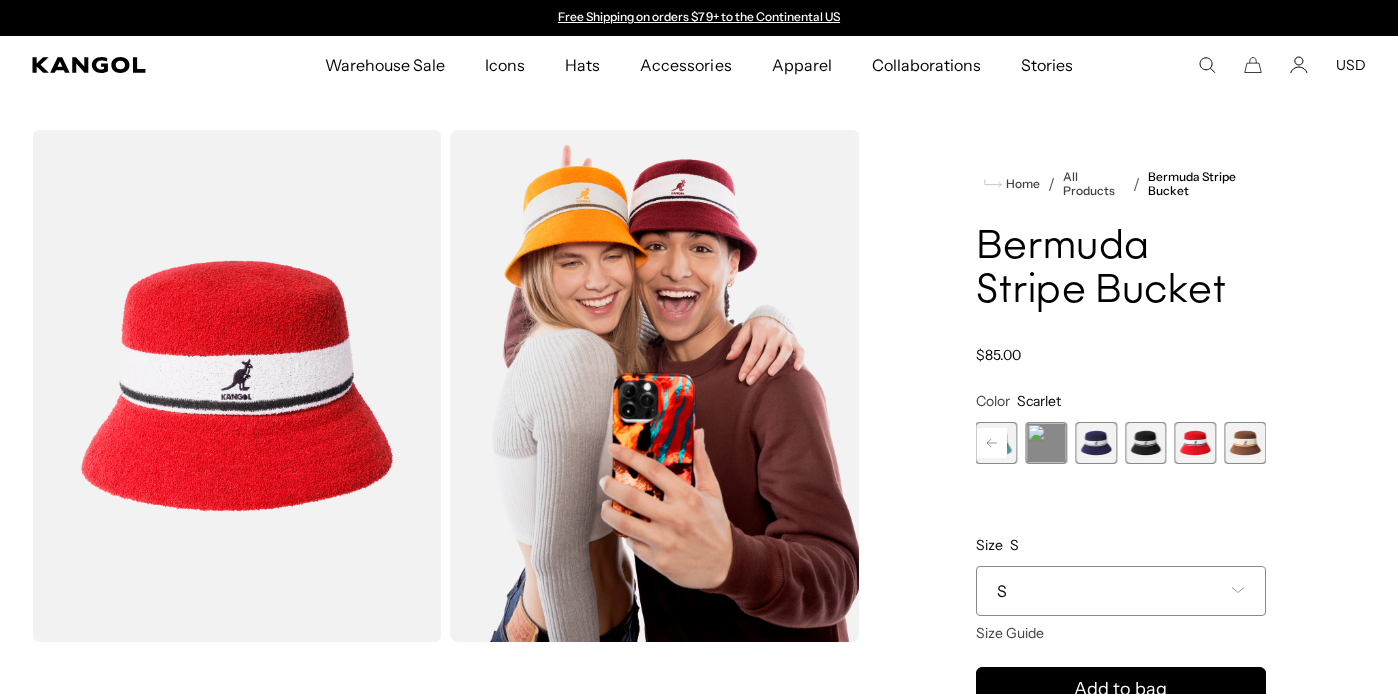 click at bounding box center (1245, 443) 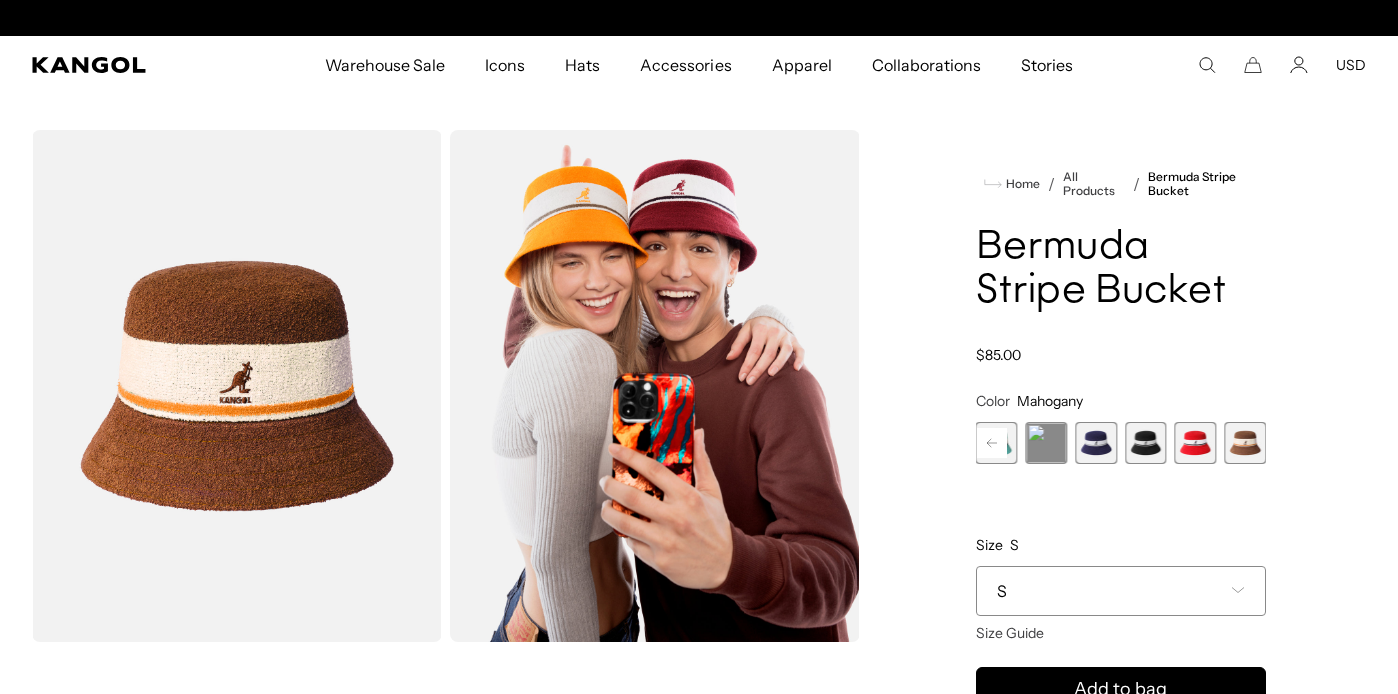 scroll, scrollTop: 0, scrollLeft: 412, axis: horizontal 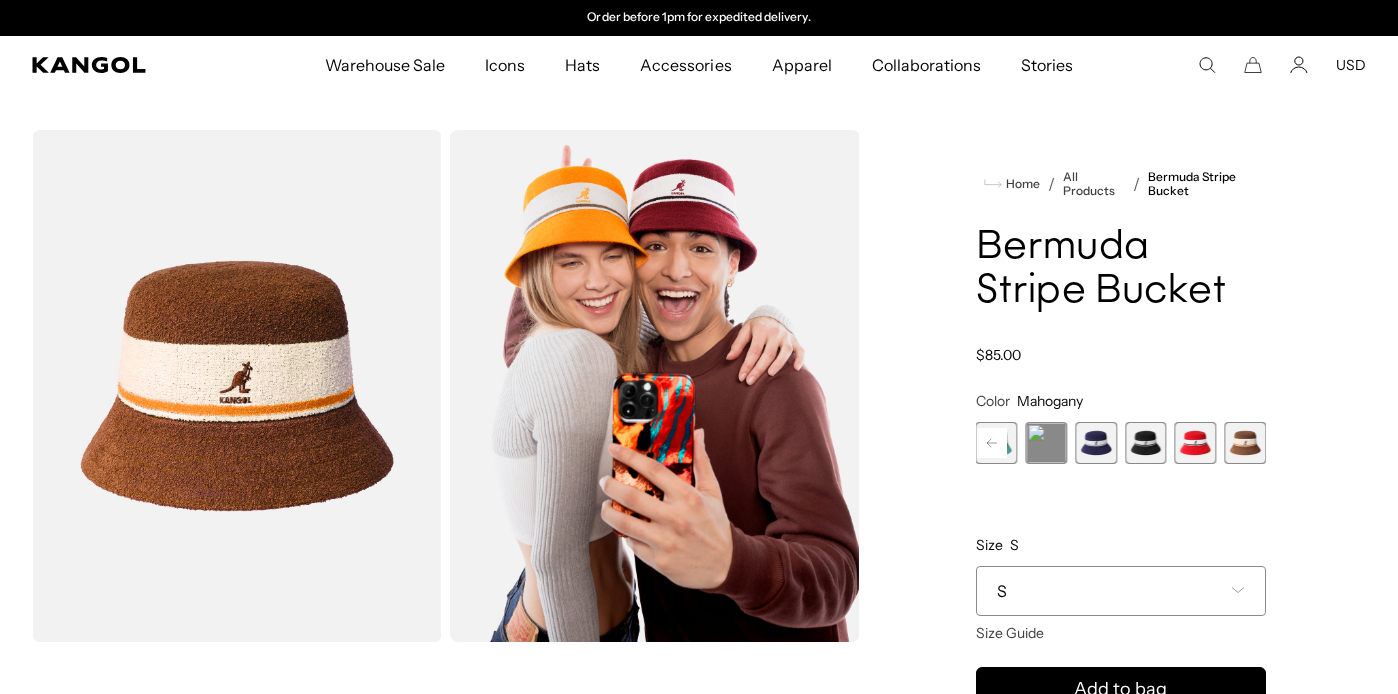 click 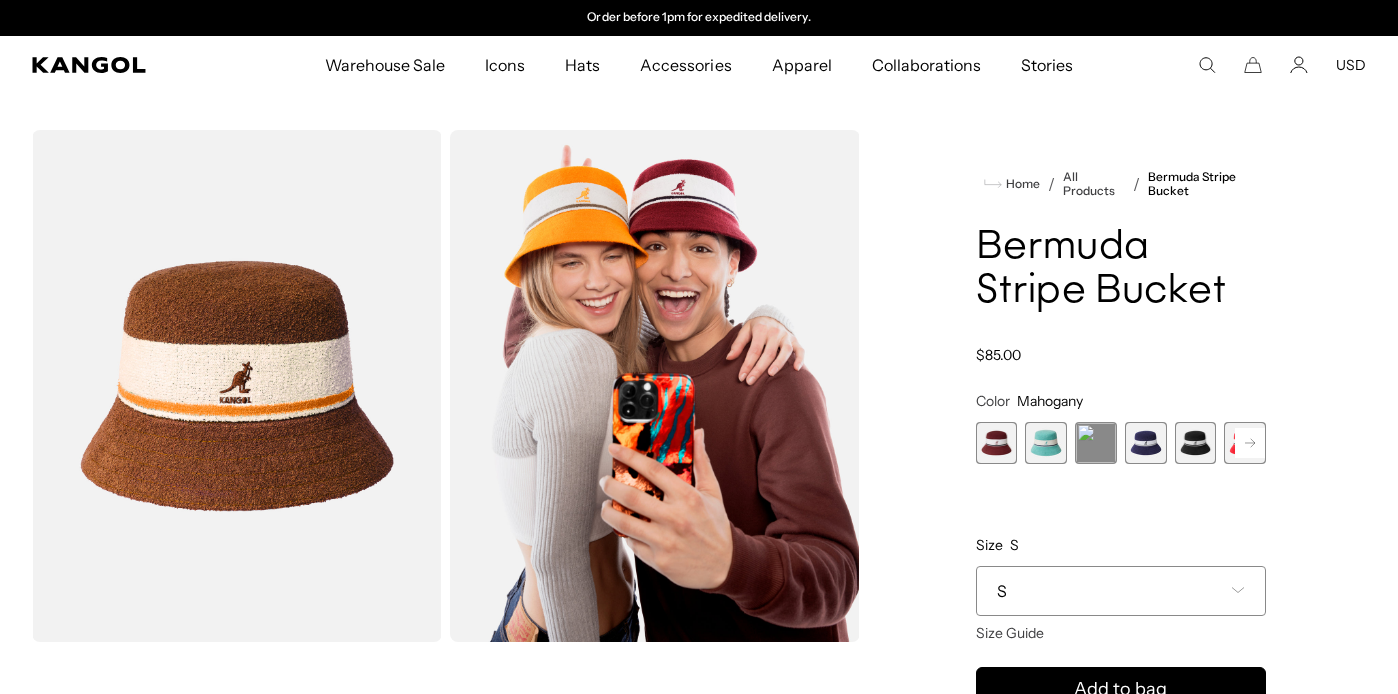 click at bounding box center [1096, 443] 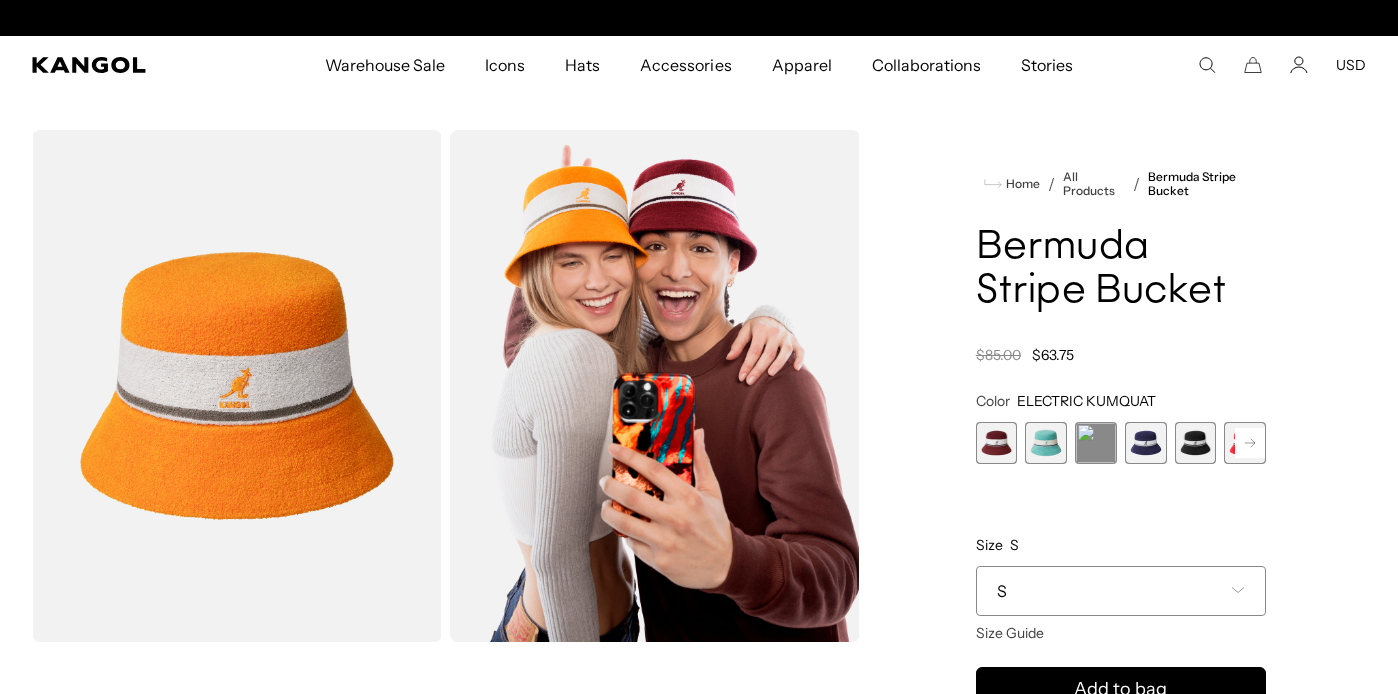 scroll, scrollTop: 0, scrollLeft: 0, axis: both 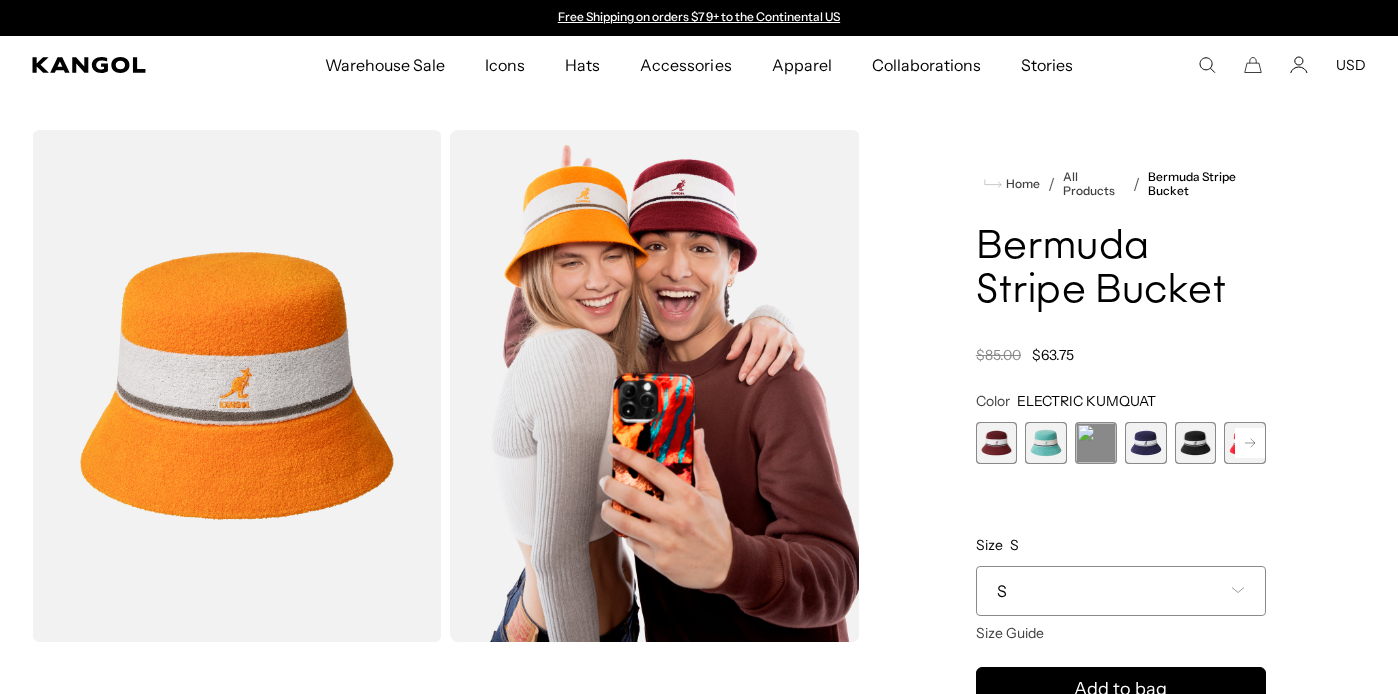 click at bounding box center [997, 443] 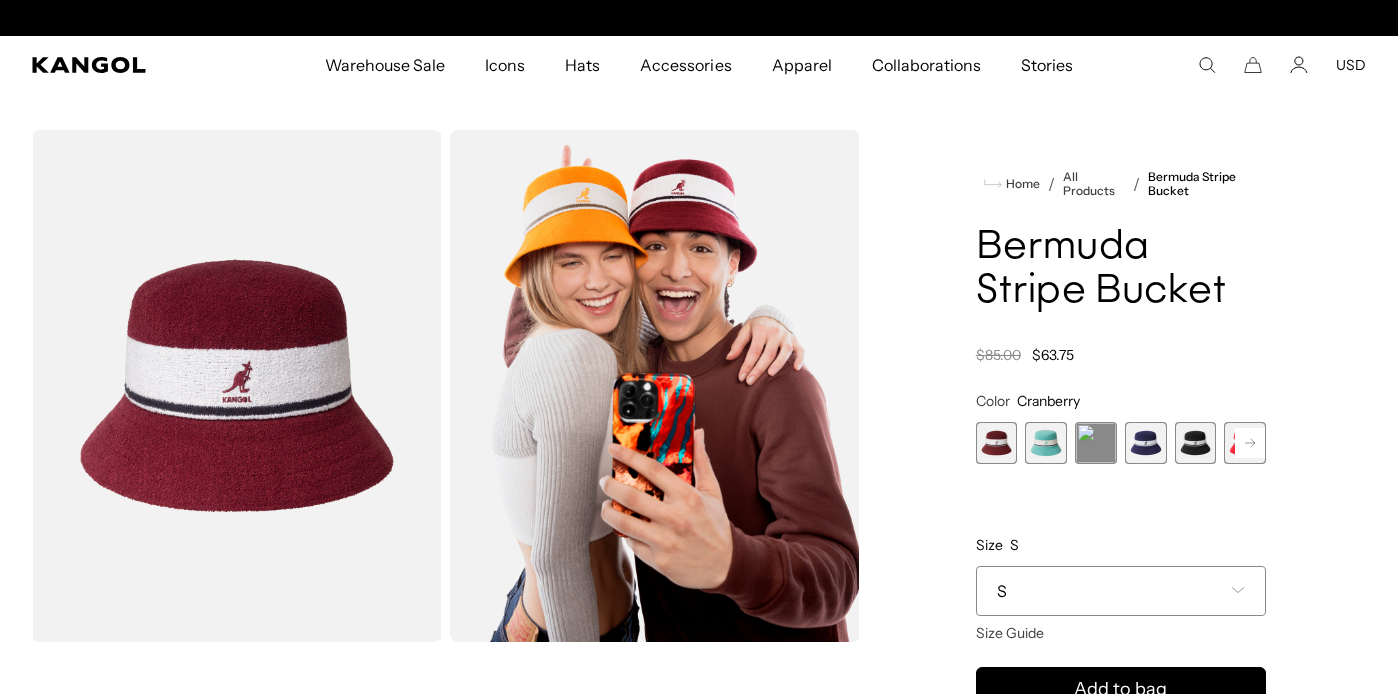scroll, scrollTop: 0, scrollLeft: 412, axis: horizontal 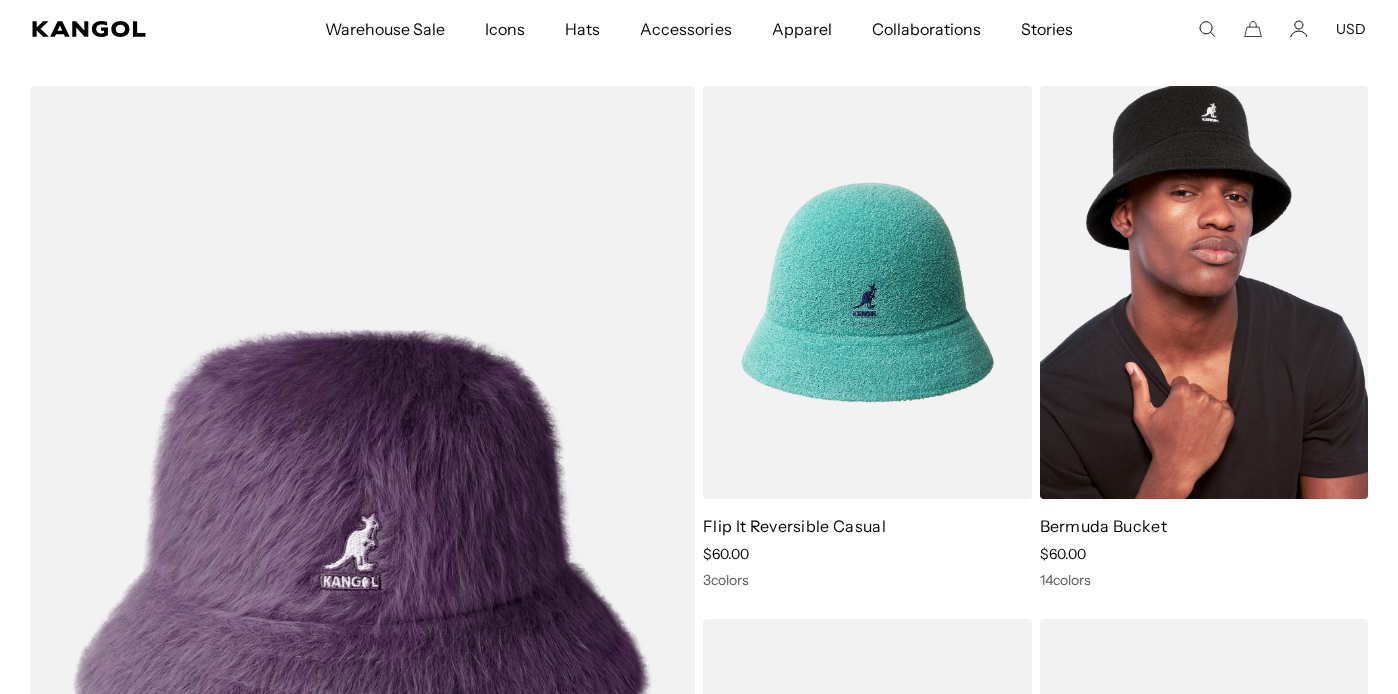 click at bounding box center (1204, 292) 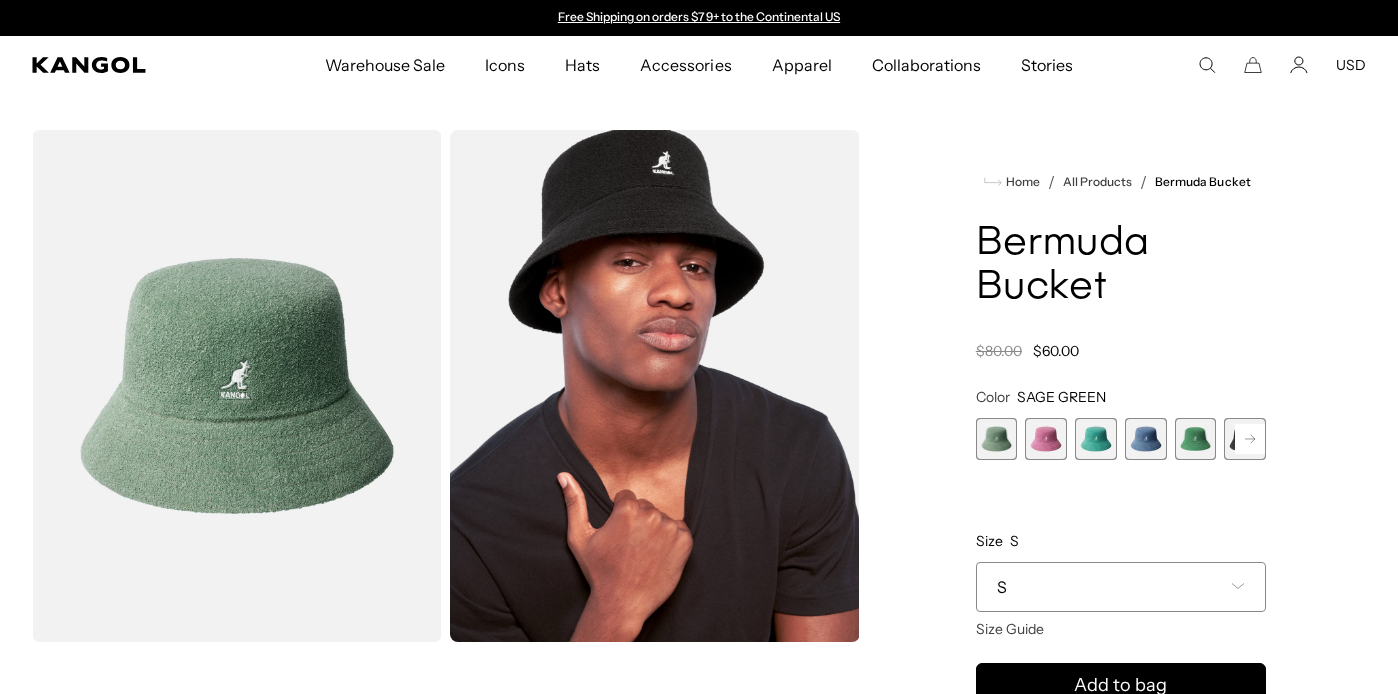 scroll, scrollTop: 0, scrollLeft: 0, axis: both 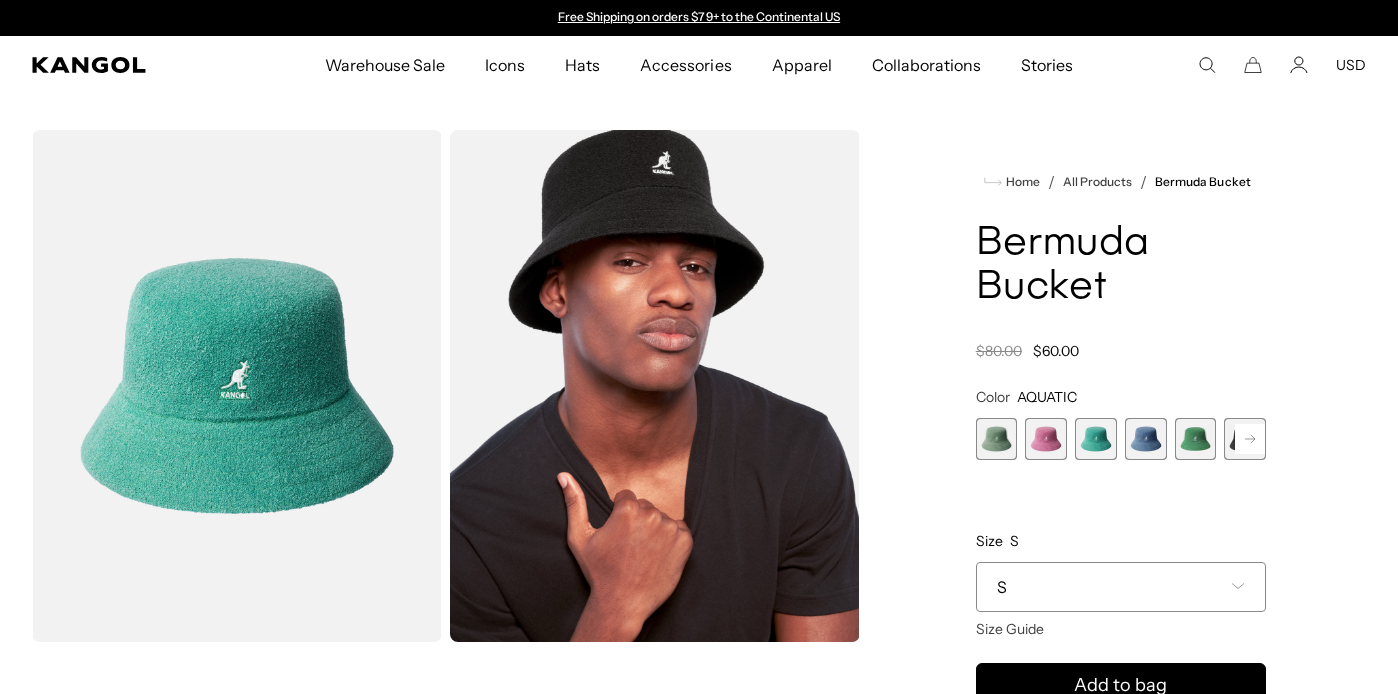 click at bounding box center (997, 439) 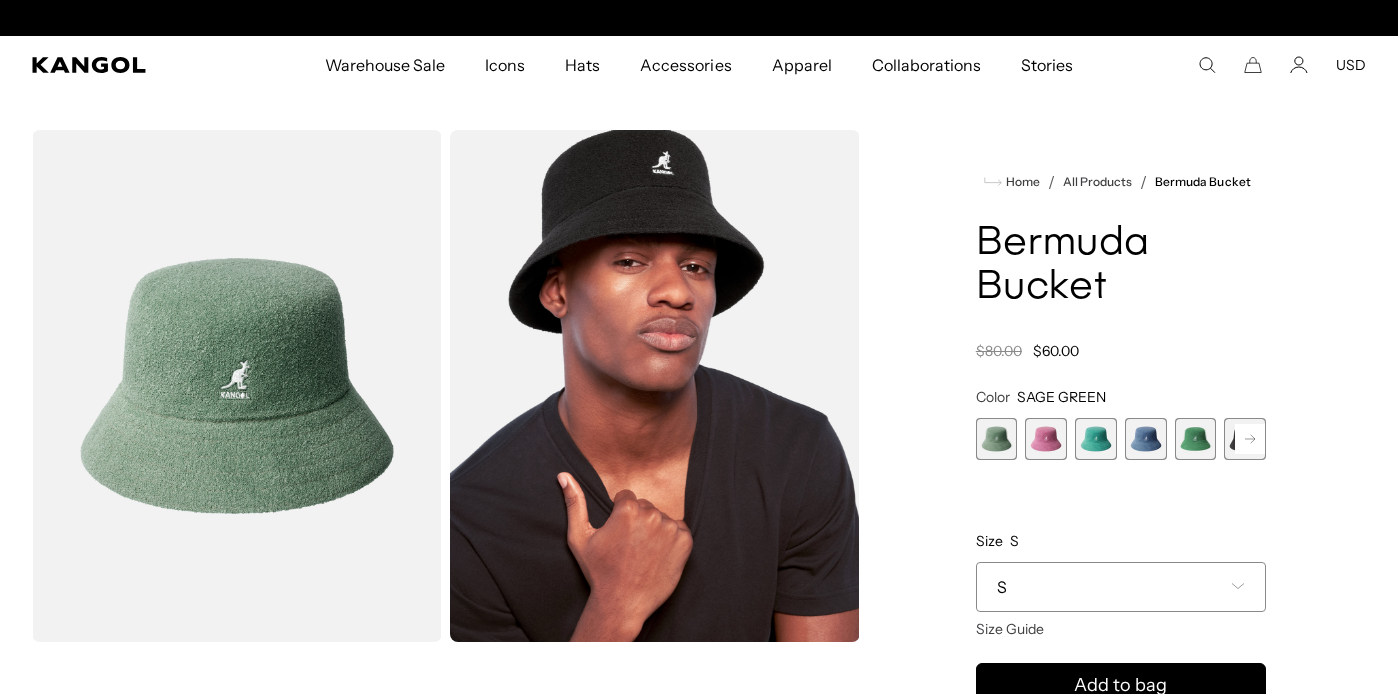 scroll, scrollTop: 0, scrollLeft: 412, axis: horizontal 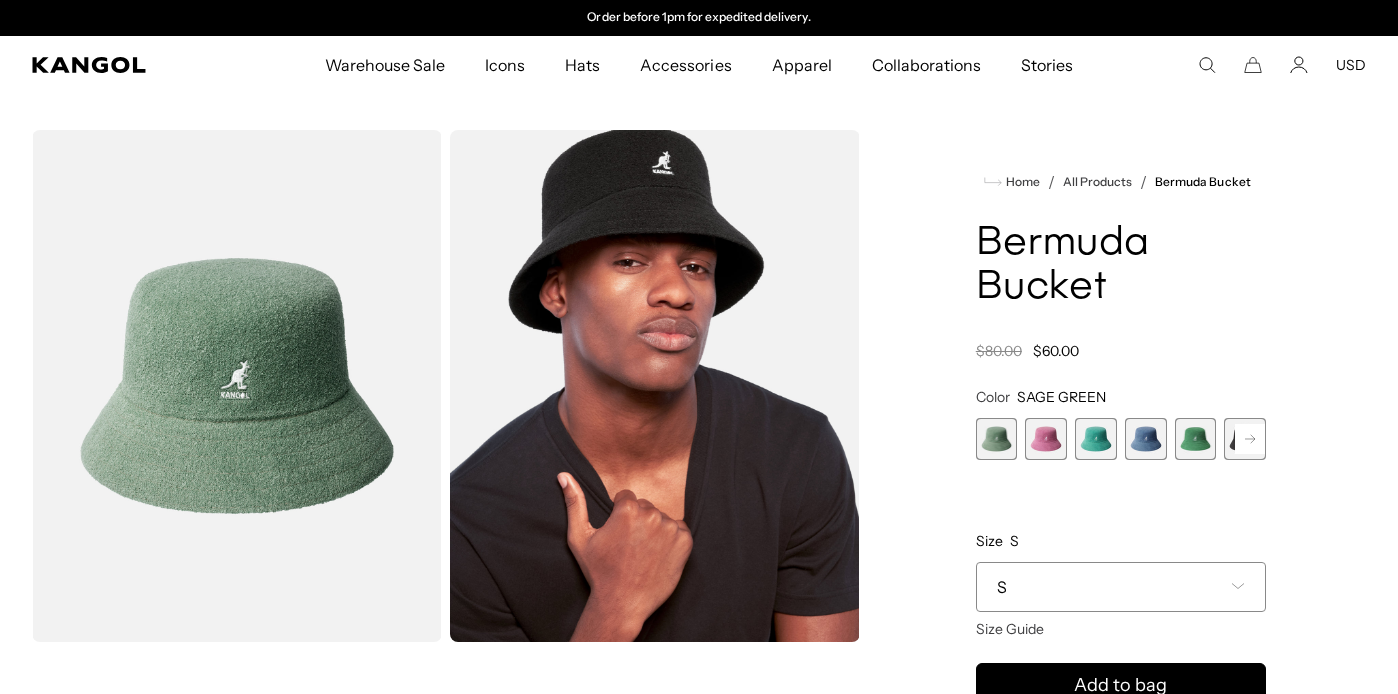 click at bounding box center (1096, 439) 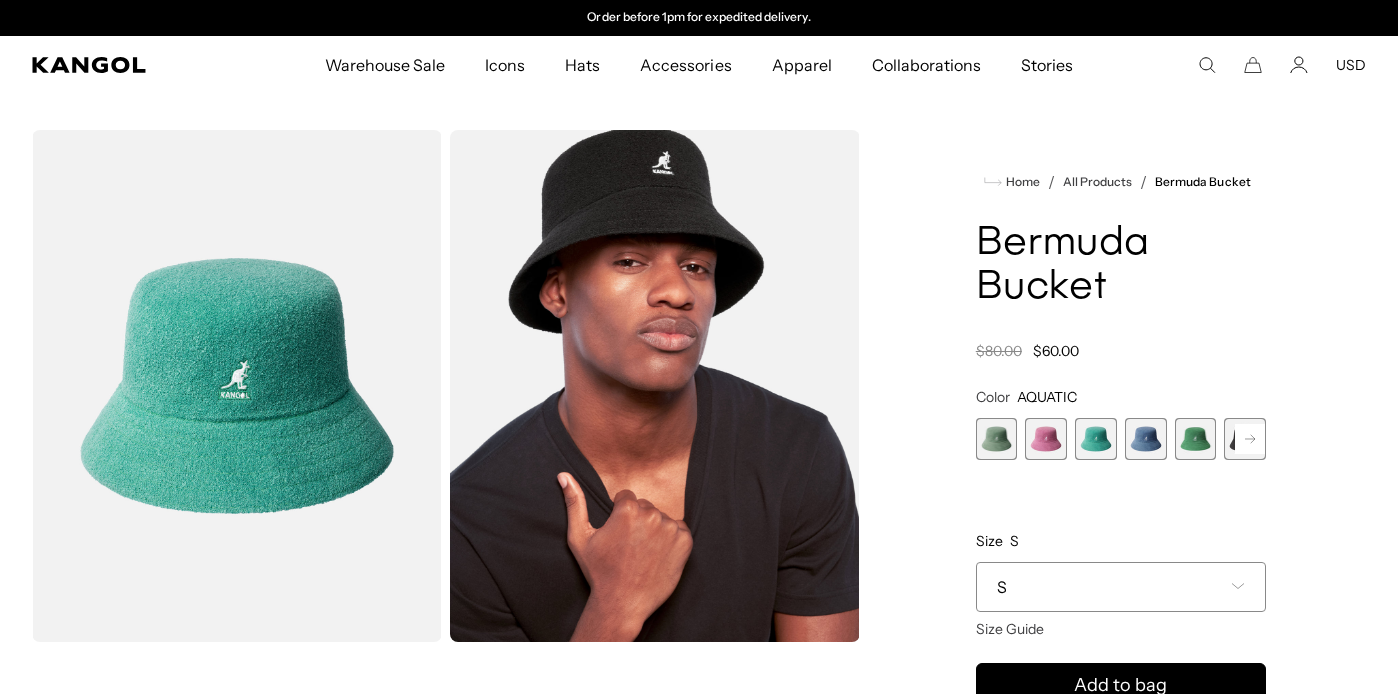 click at bounding box center (1146, 439) 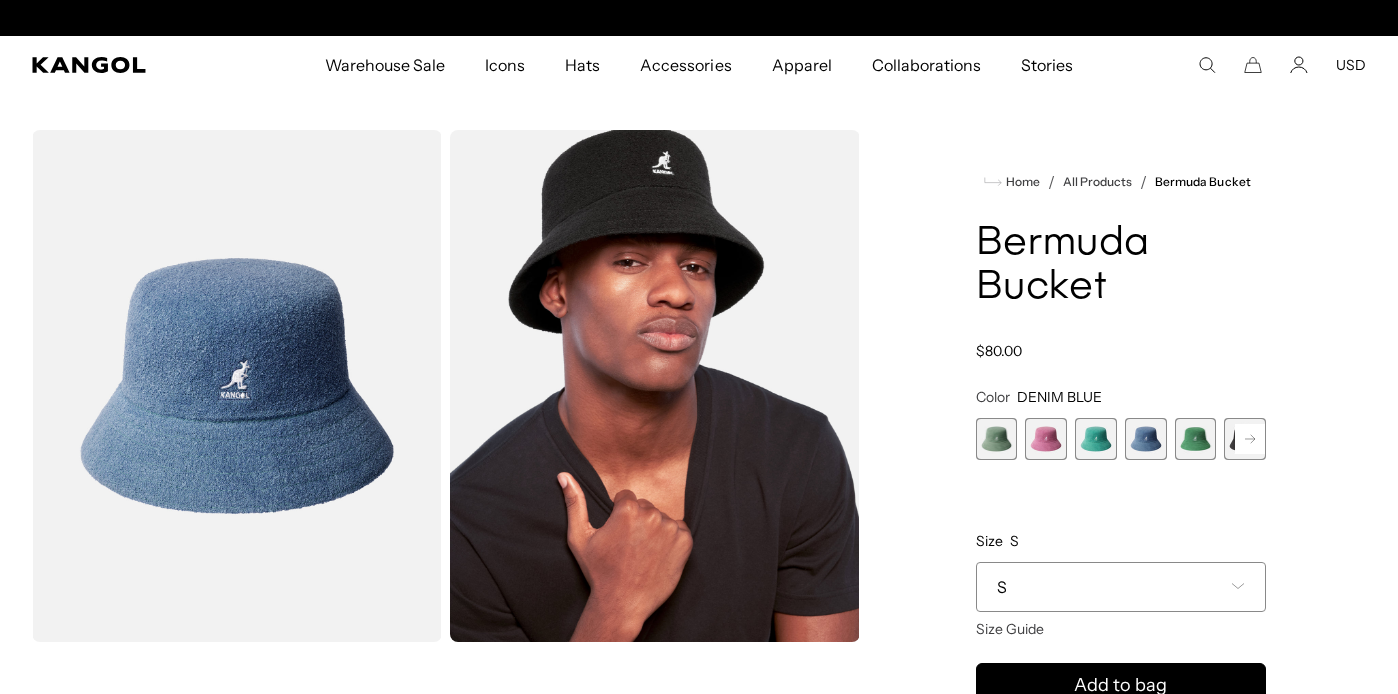 scroll, scrollTop: 0, scrollLeft: 0, axis: both 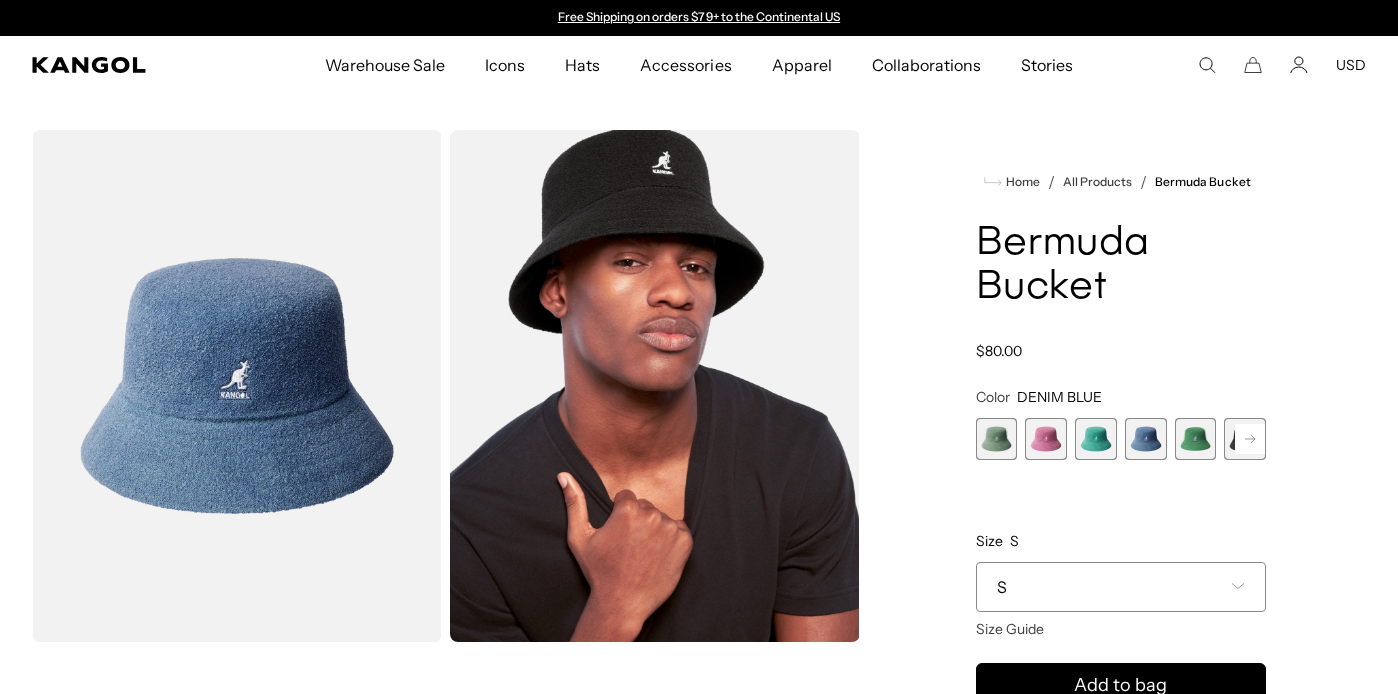 click at bounding box center (1196, 439) 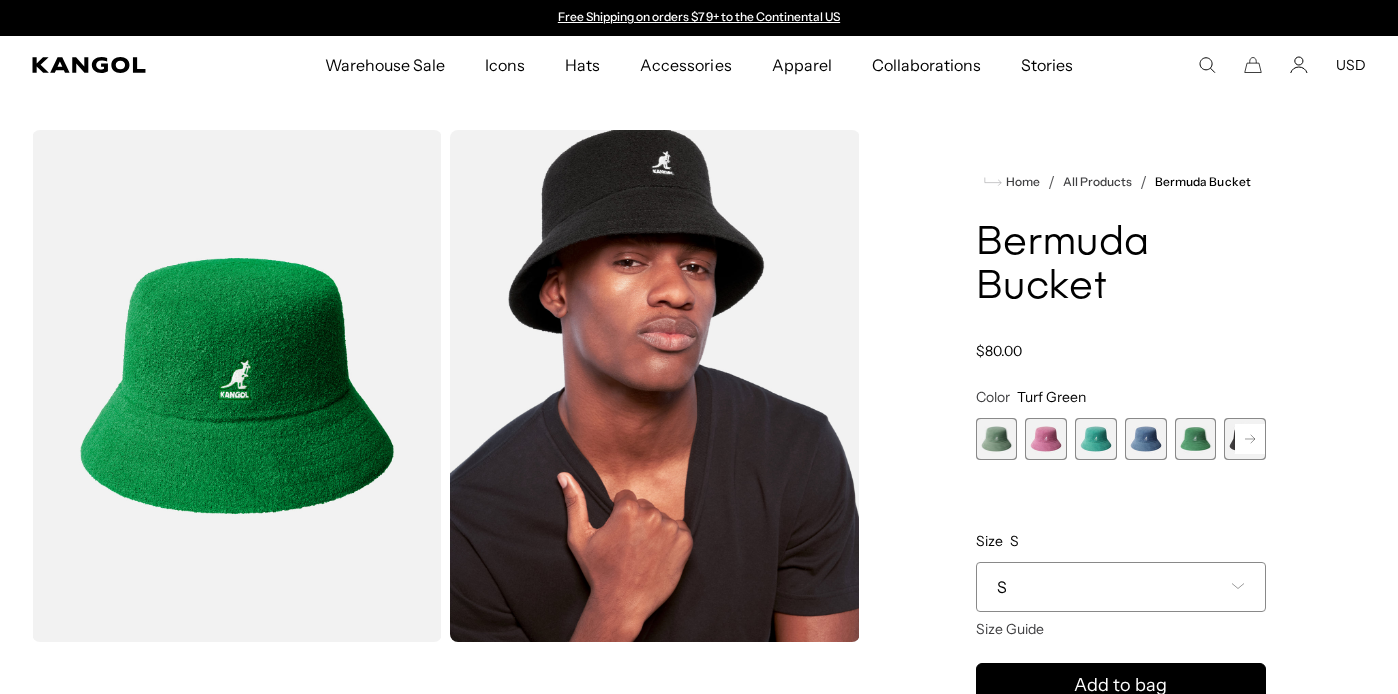 click 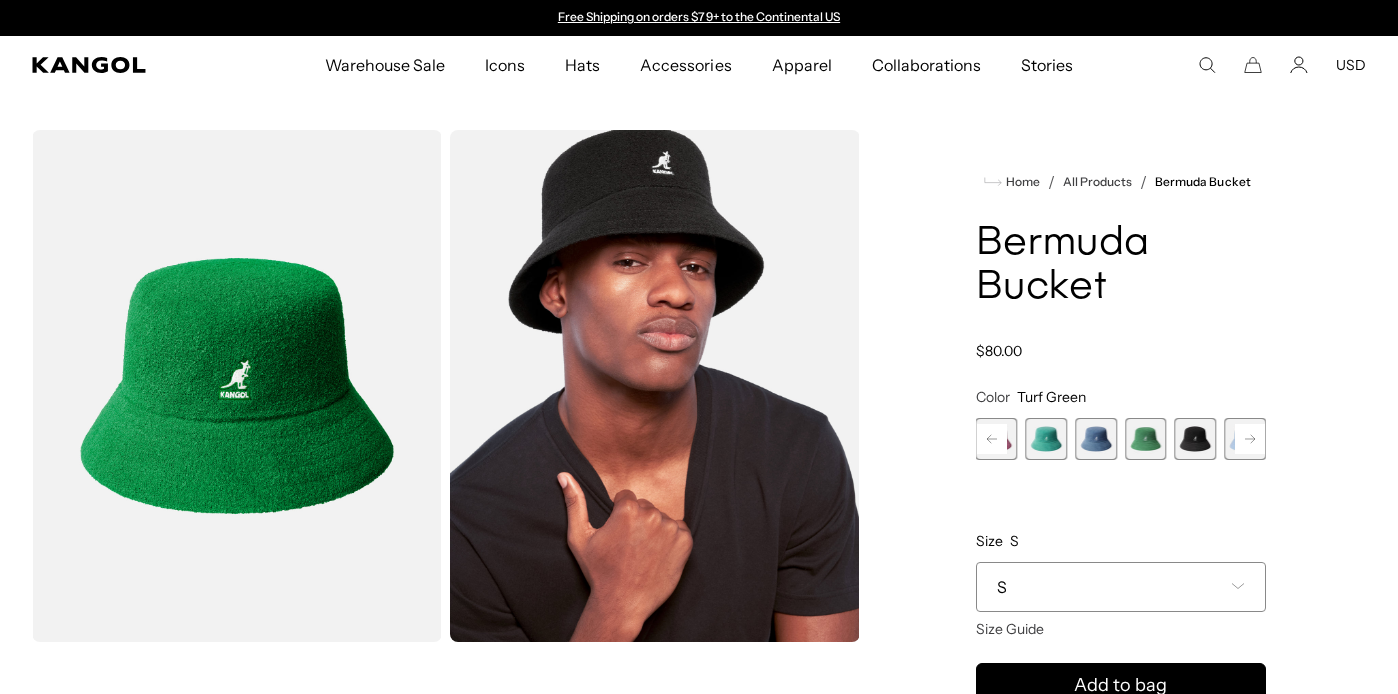 click at bounding box center [1196, 439] 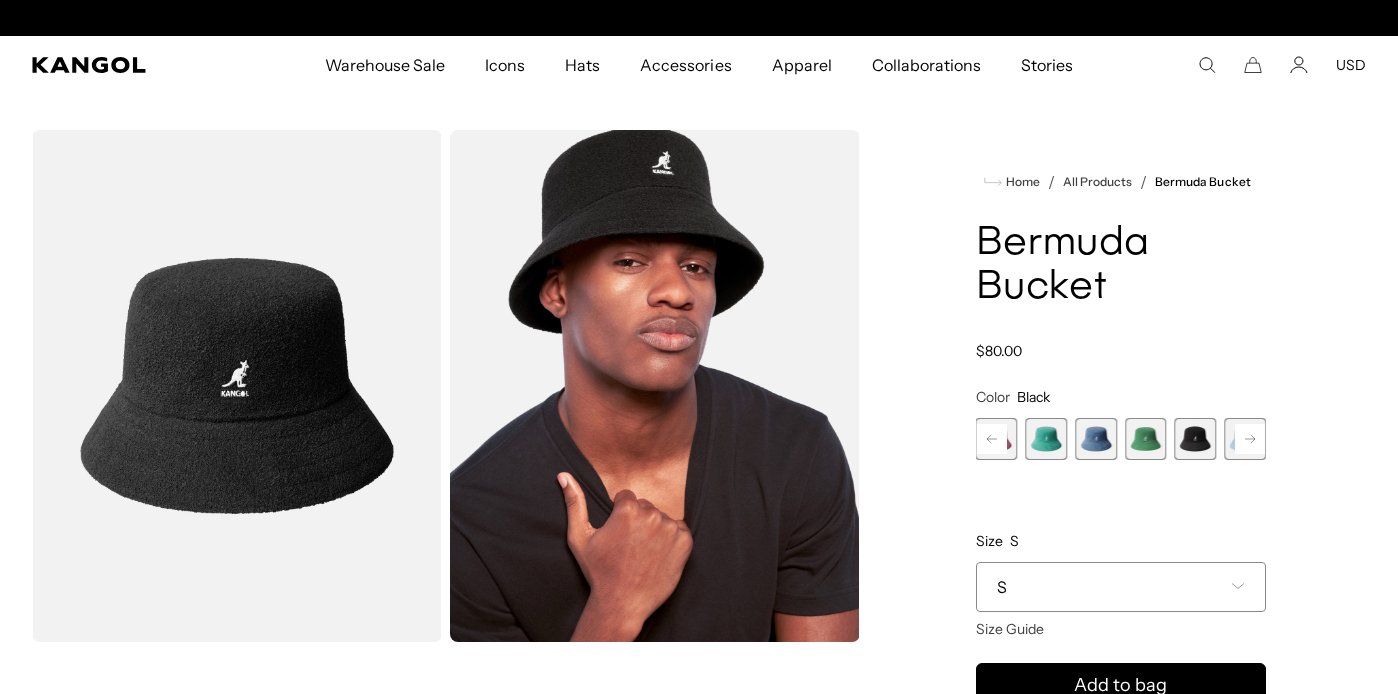 scroll, scrollTop: 0, scrollLeft: 412, axis: horizontal 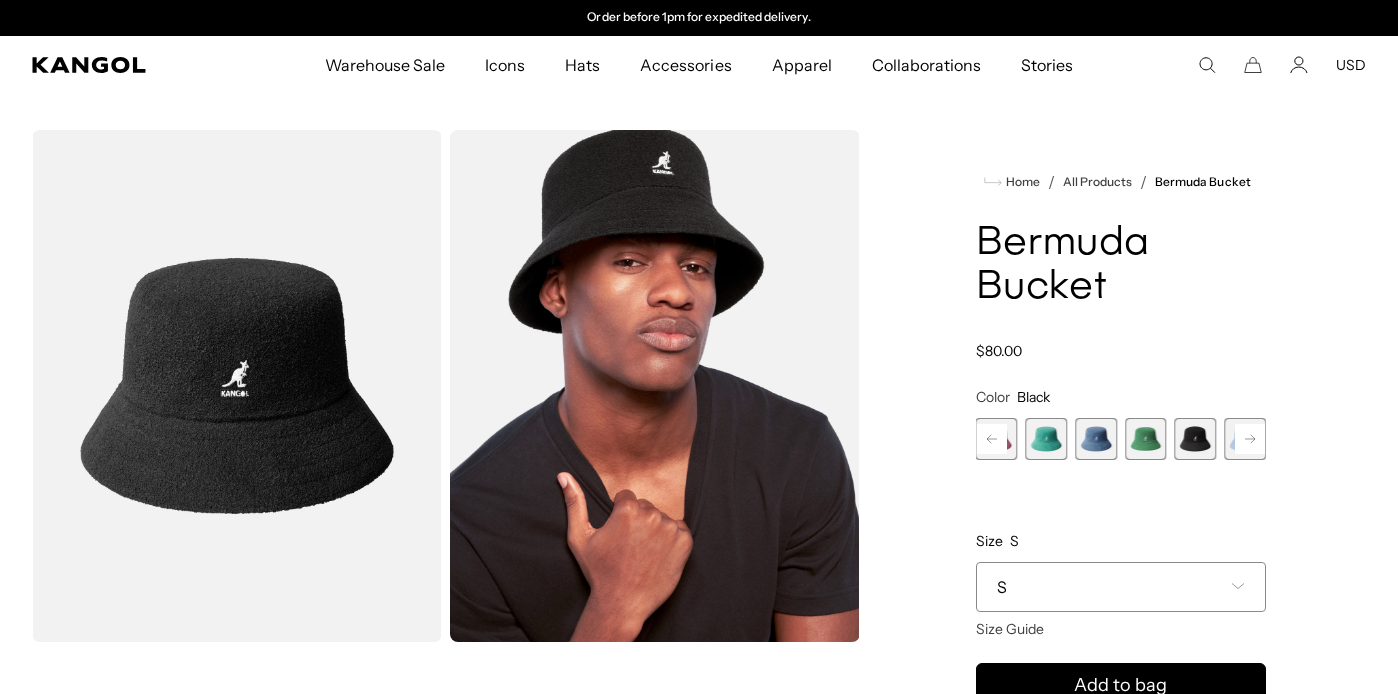 click 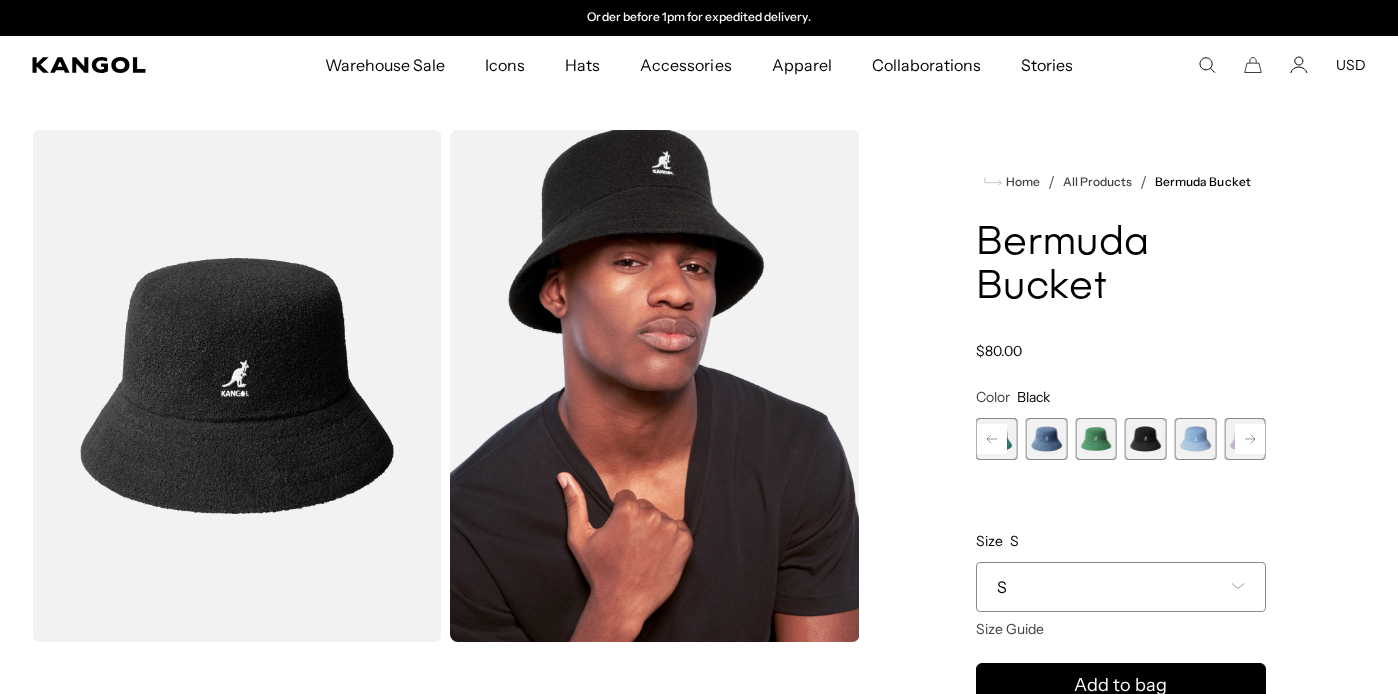 click at bounding box center [1196, 439] 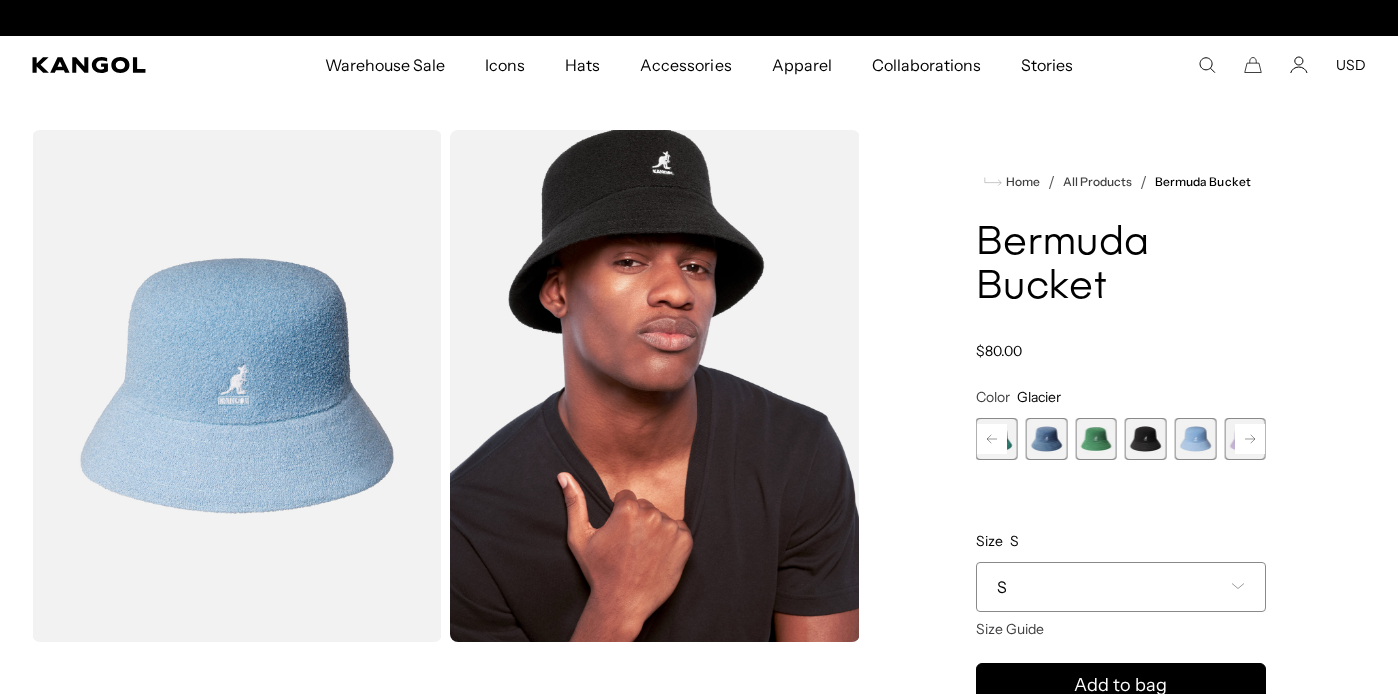 click 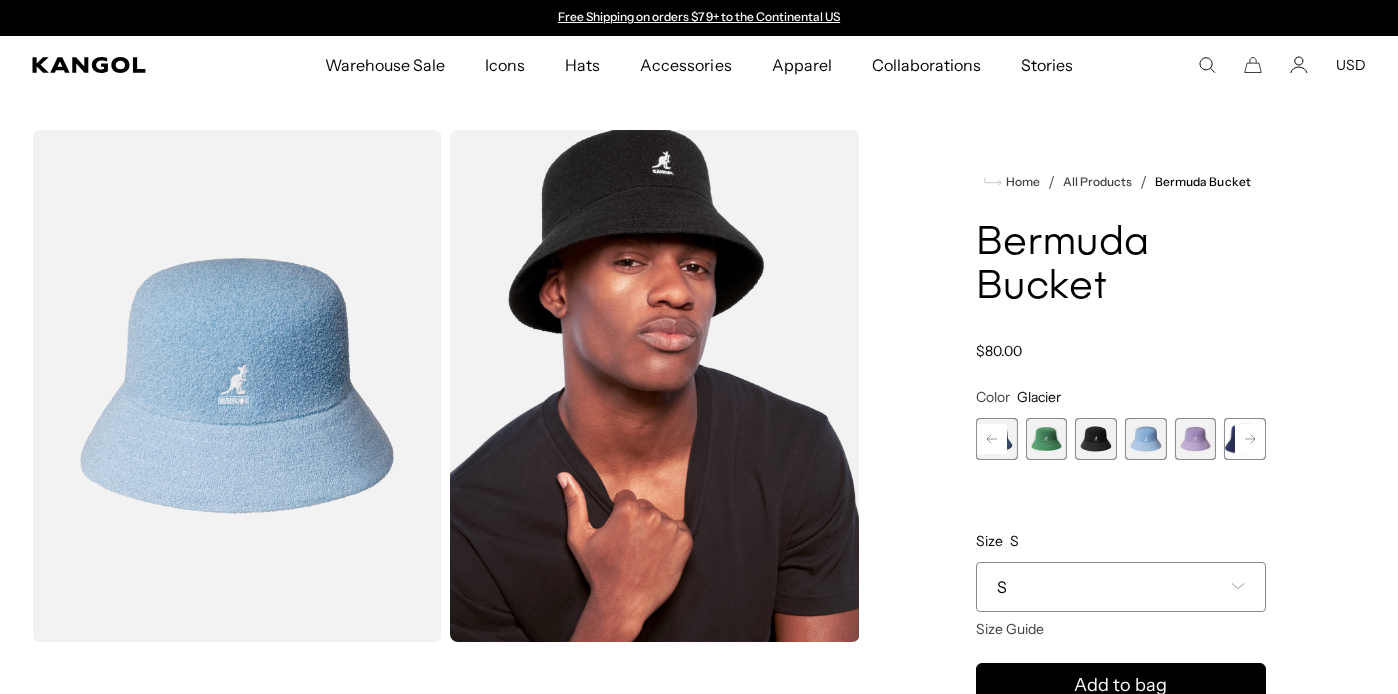 click at bounding box center (1196, 439) 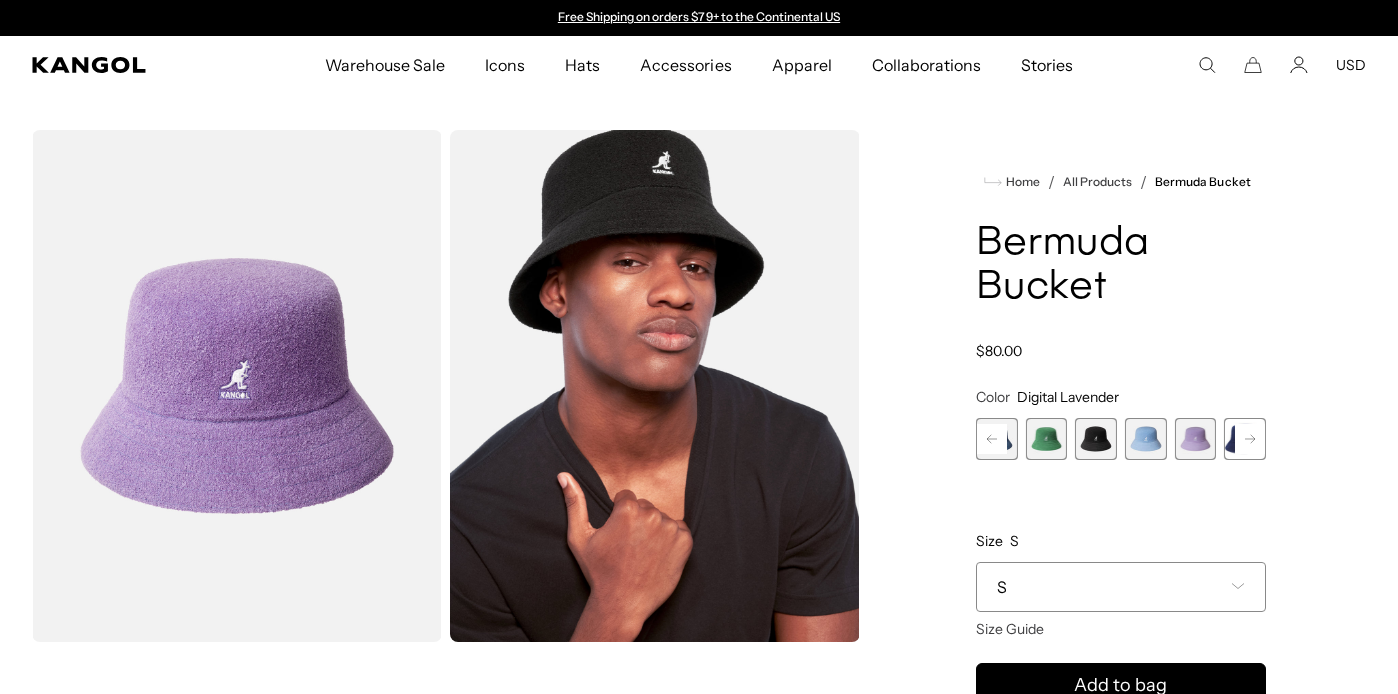 click 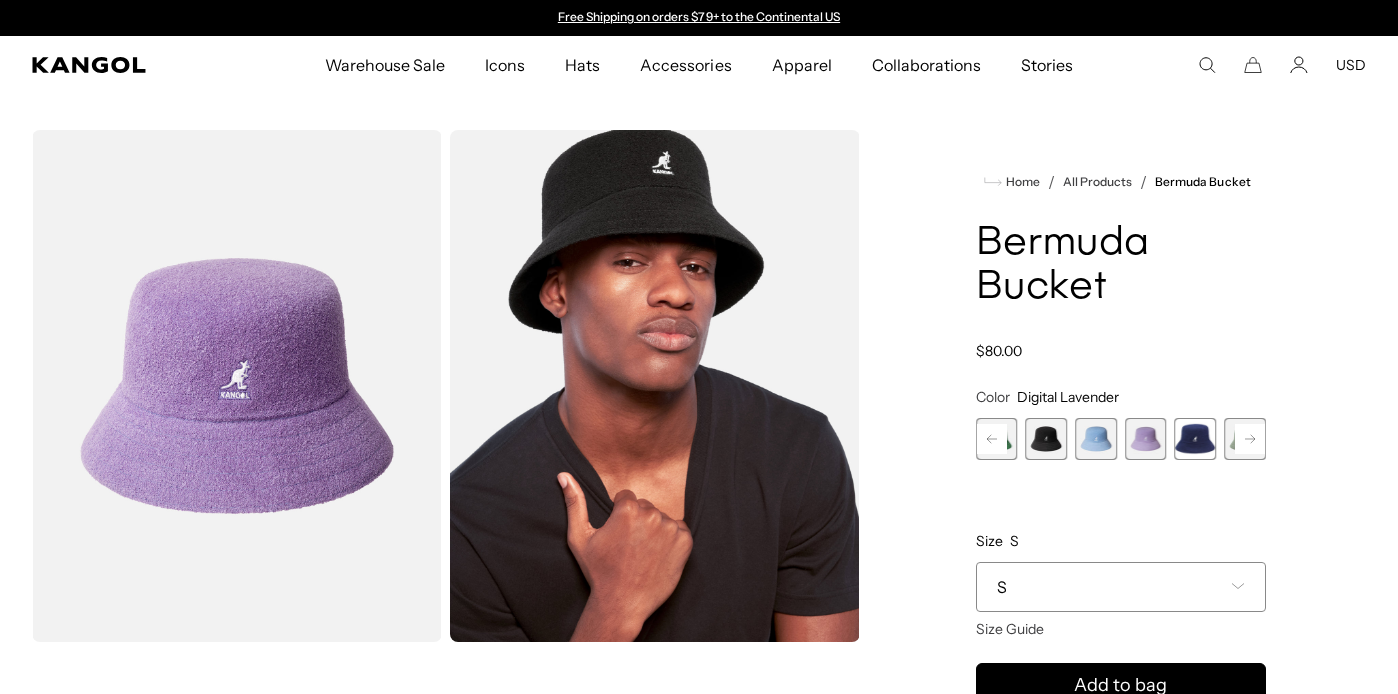 click at bounding box center (1196, 439) 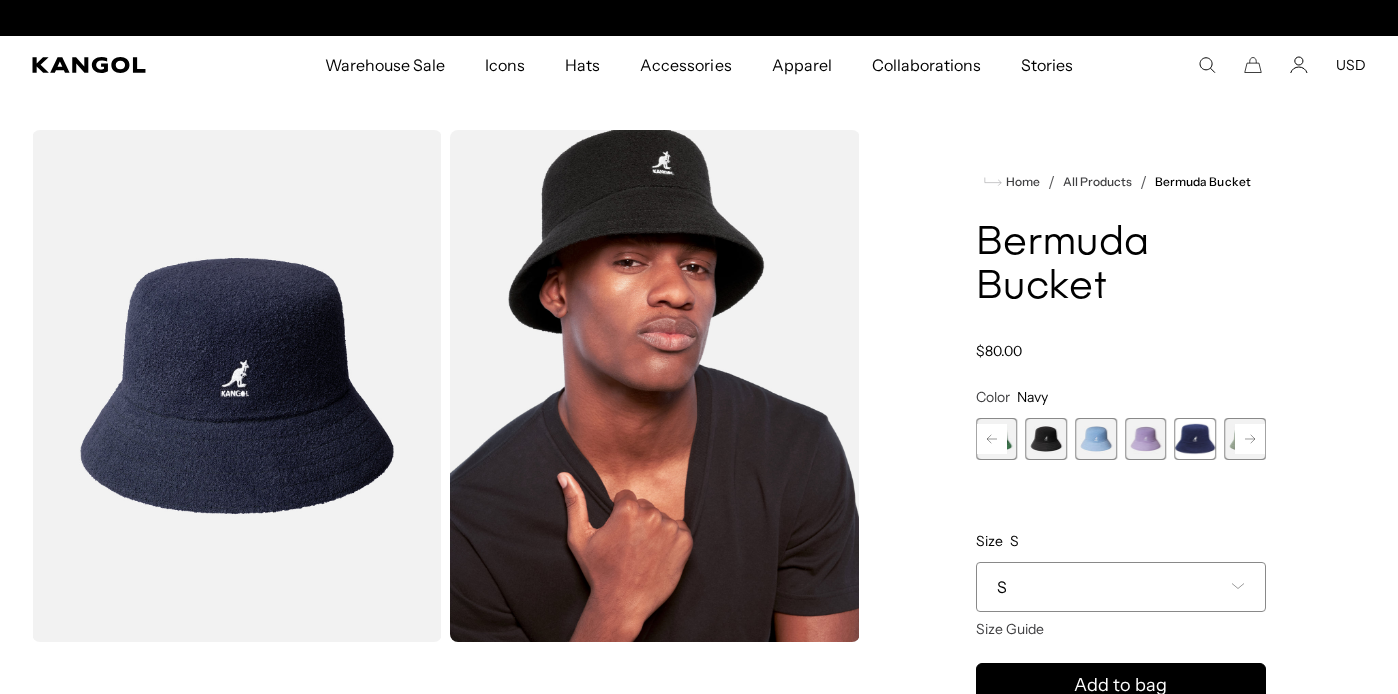 scroll, scrollTop: 0, scrollLeft: 412, axis: horizontal 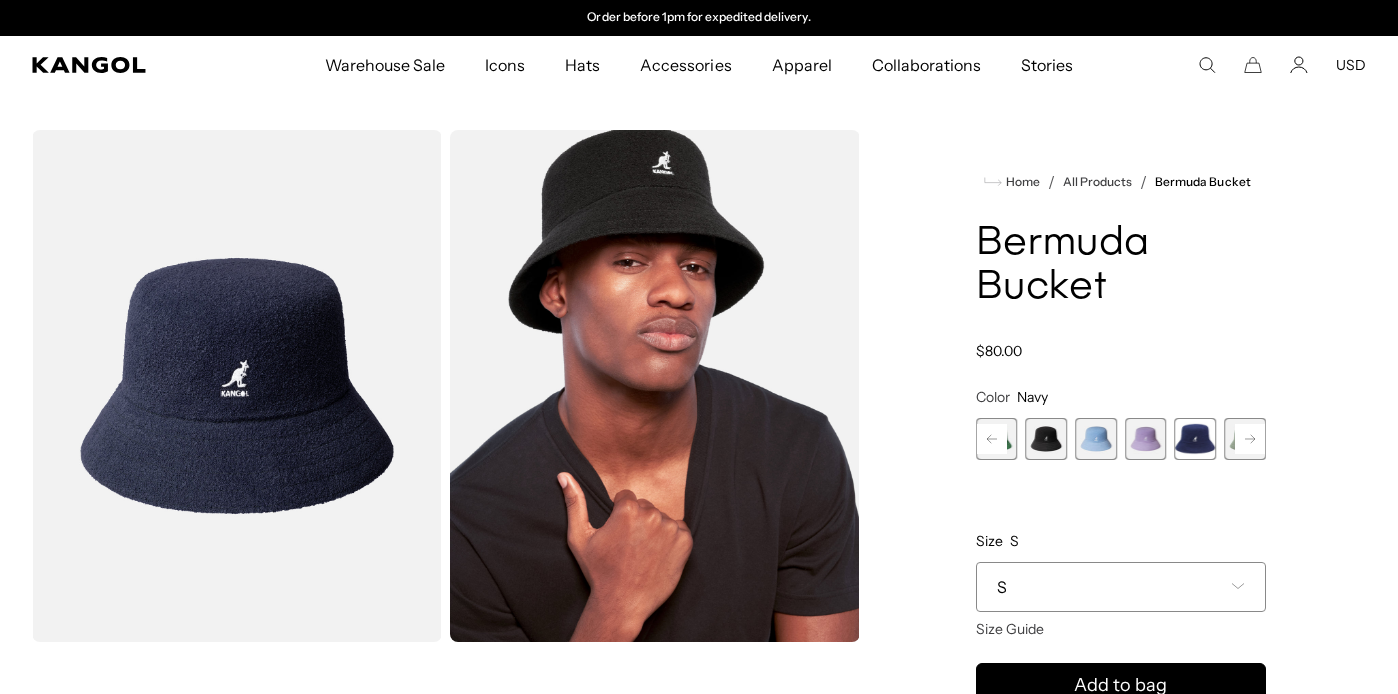 click 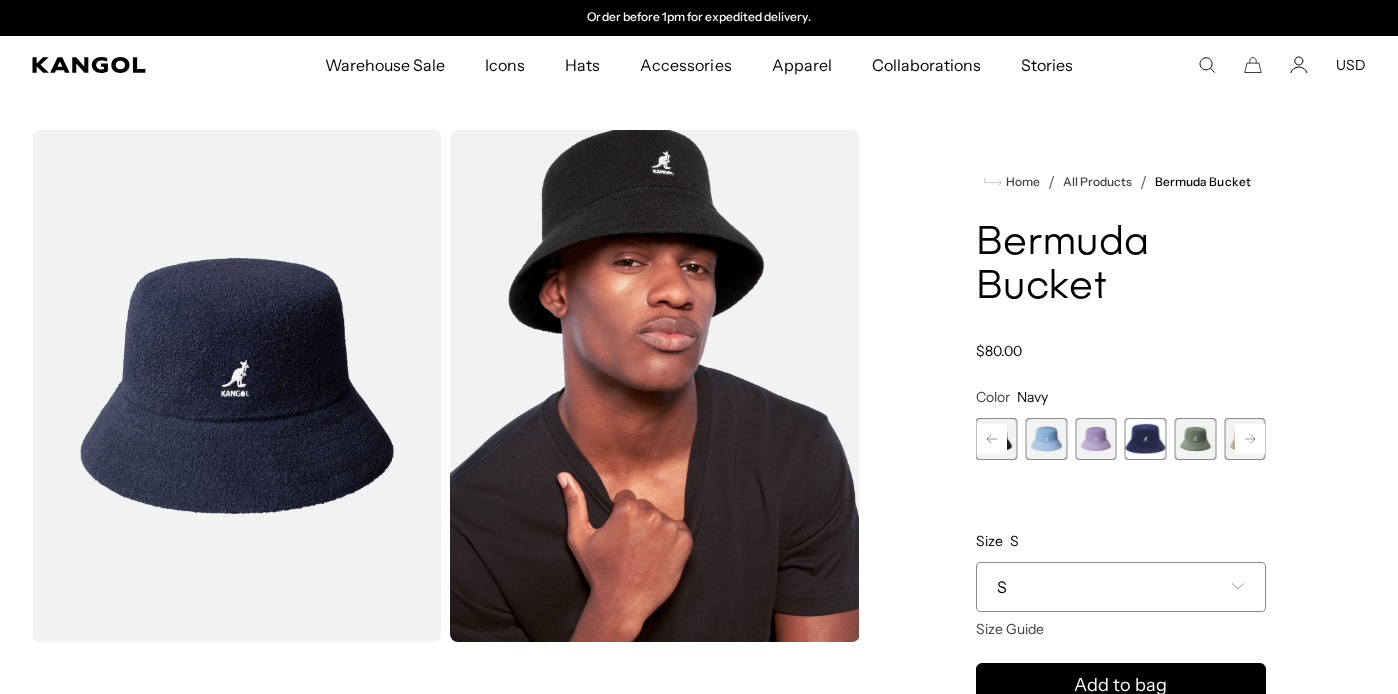 click at bounding box center (1196, 439) 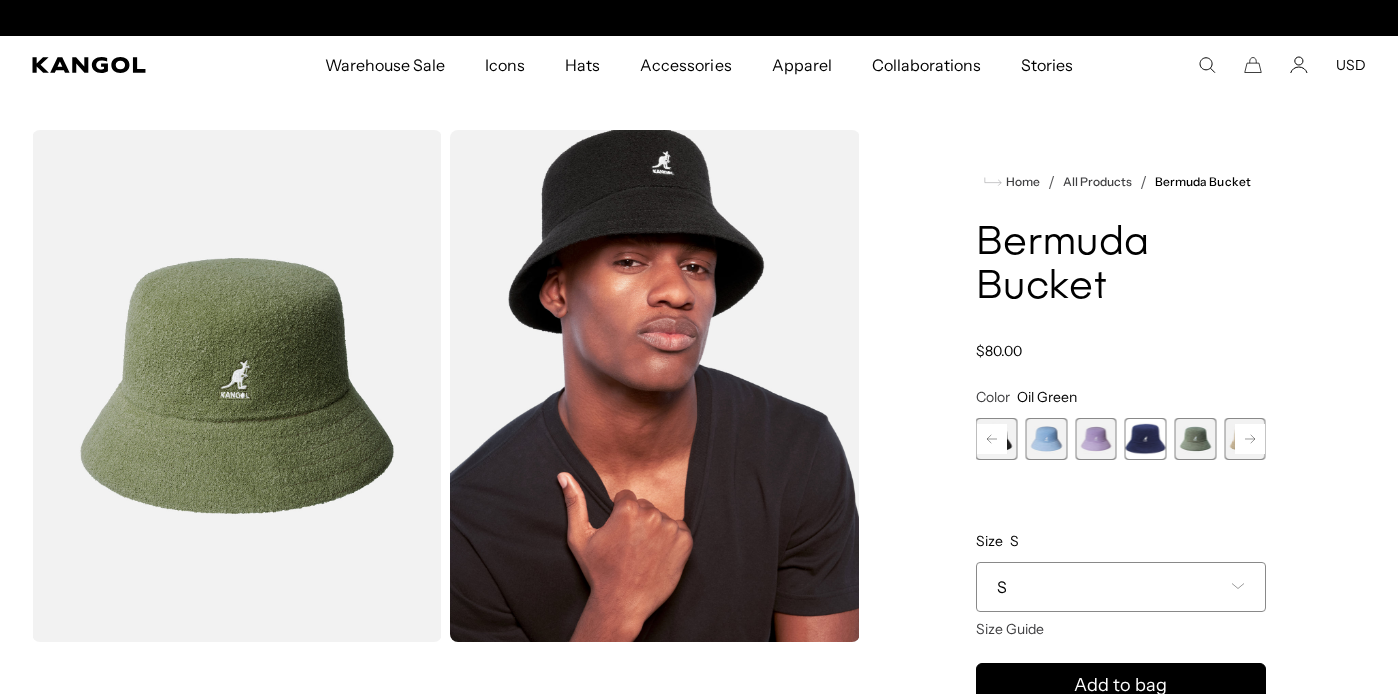 scroll, scrollTop: 0, scrollLeft: 0, axis: both 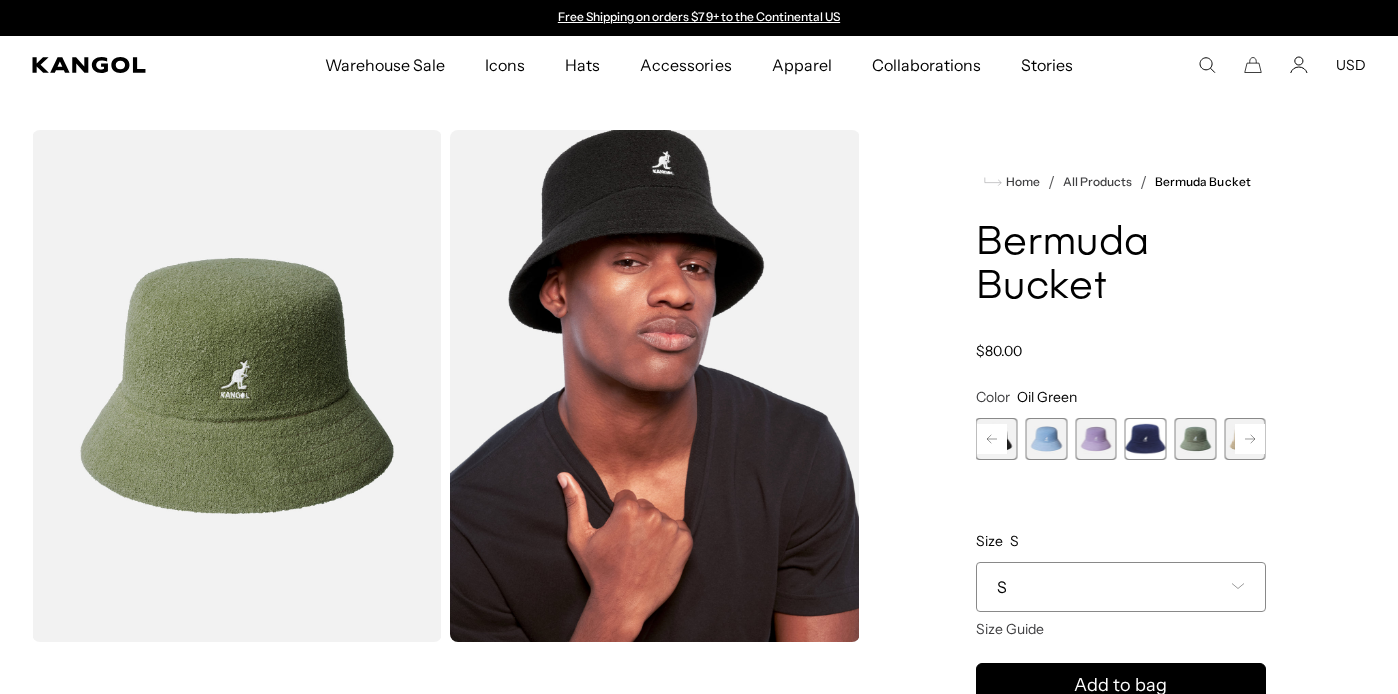 click 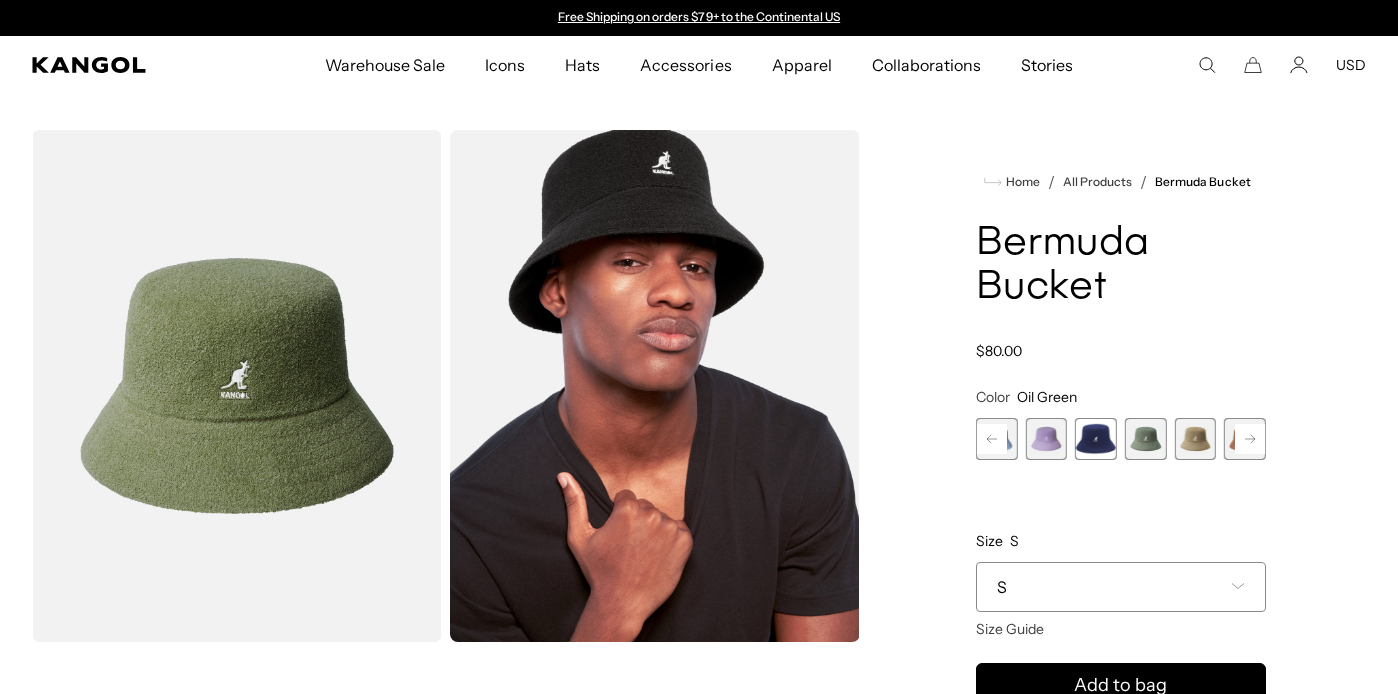 click at bounding box center [1196, 439] 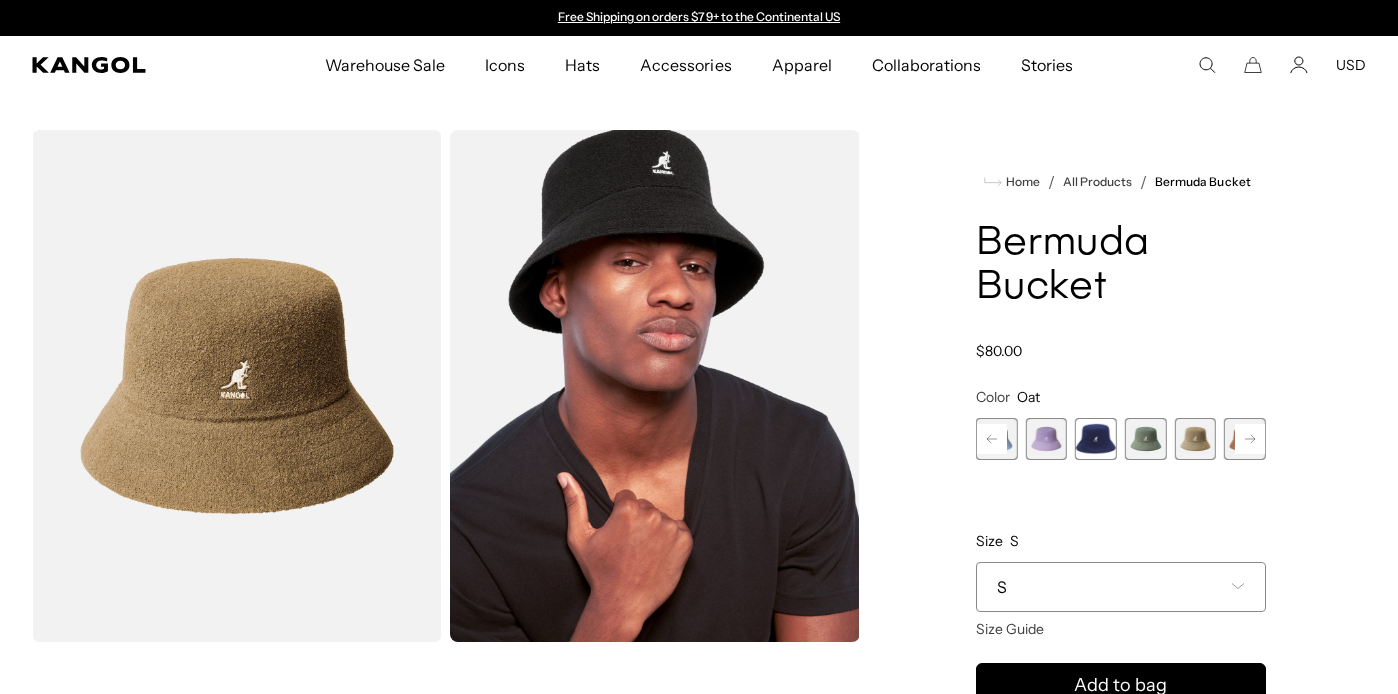 click 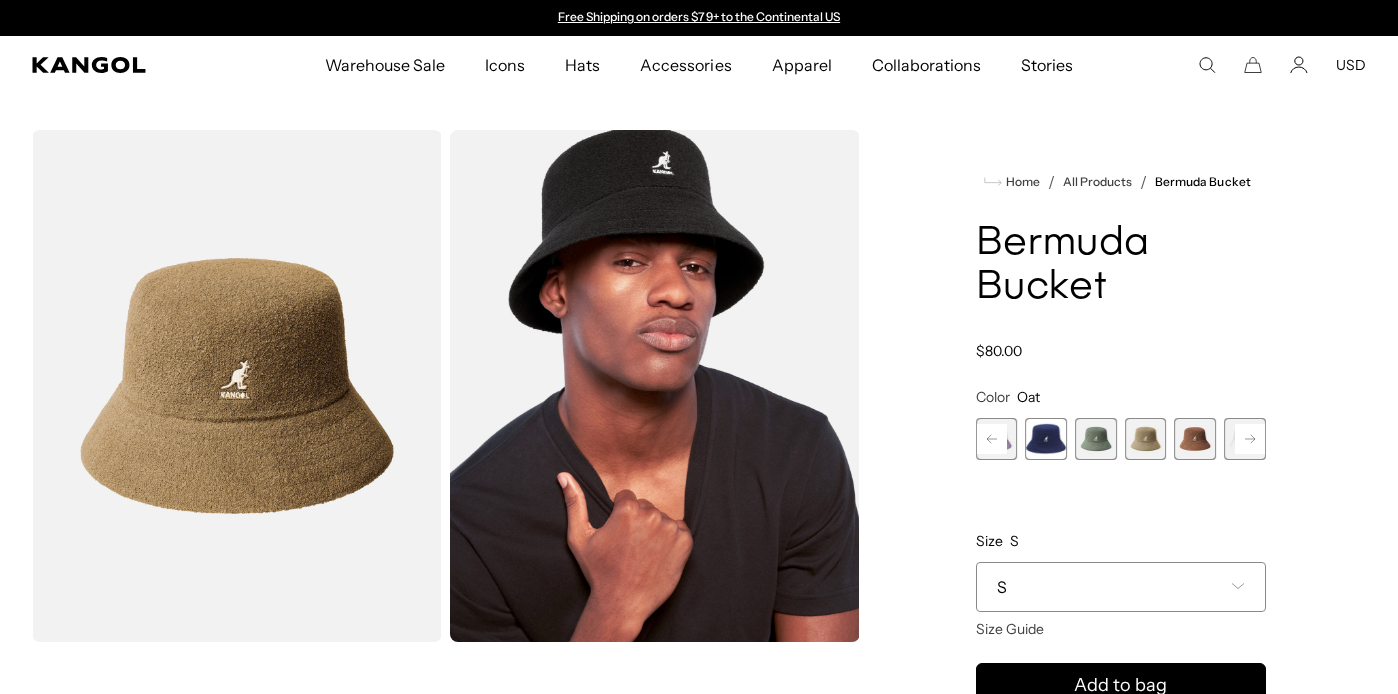 click 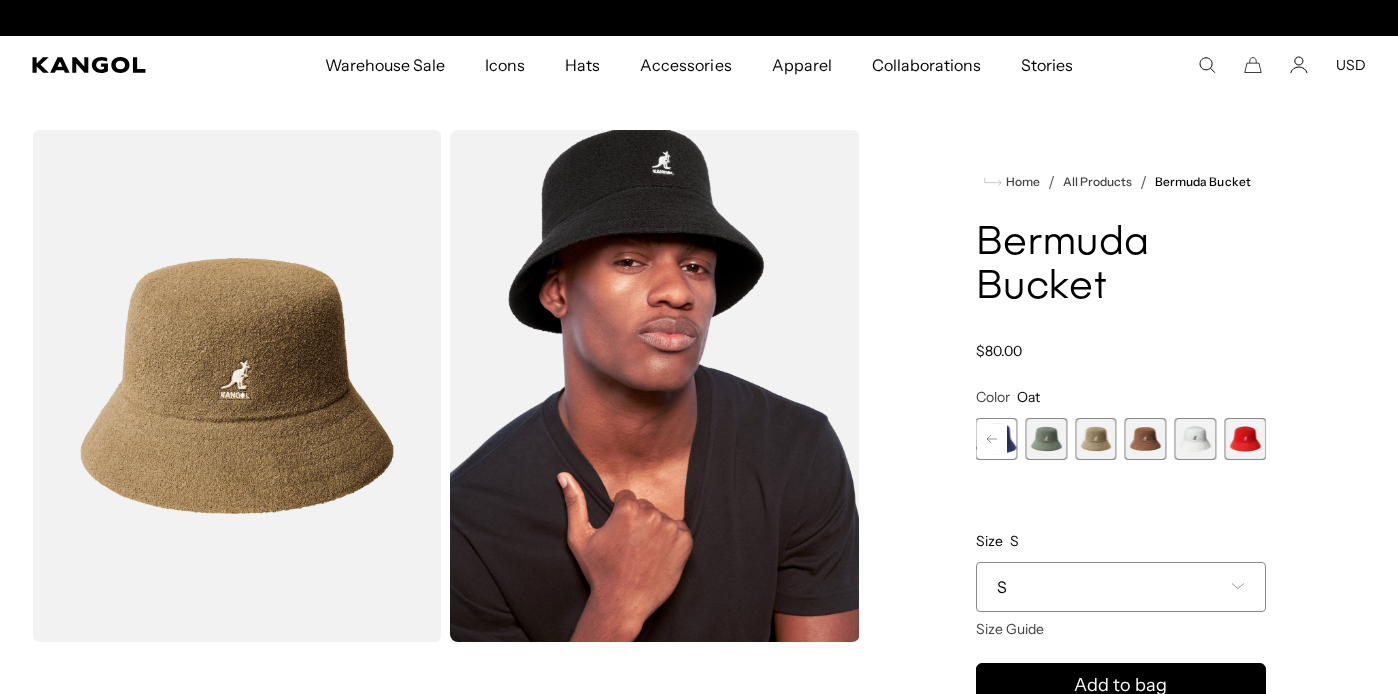 click at bounding box center [1245, 439] 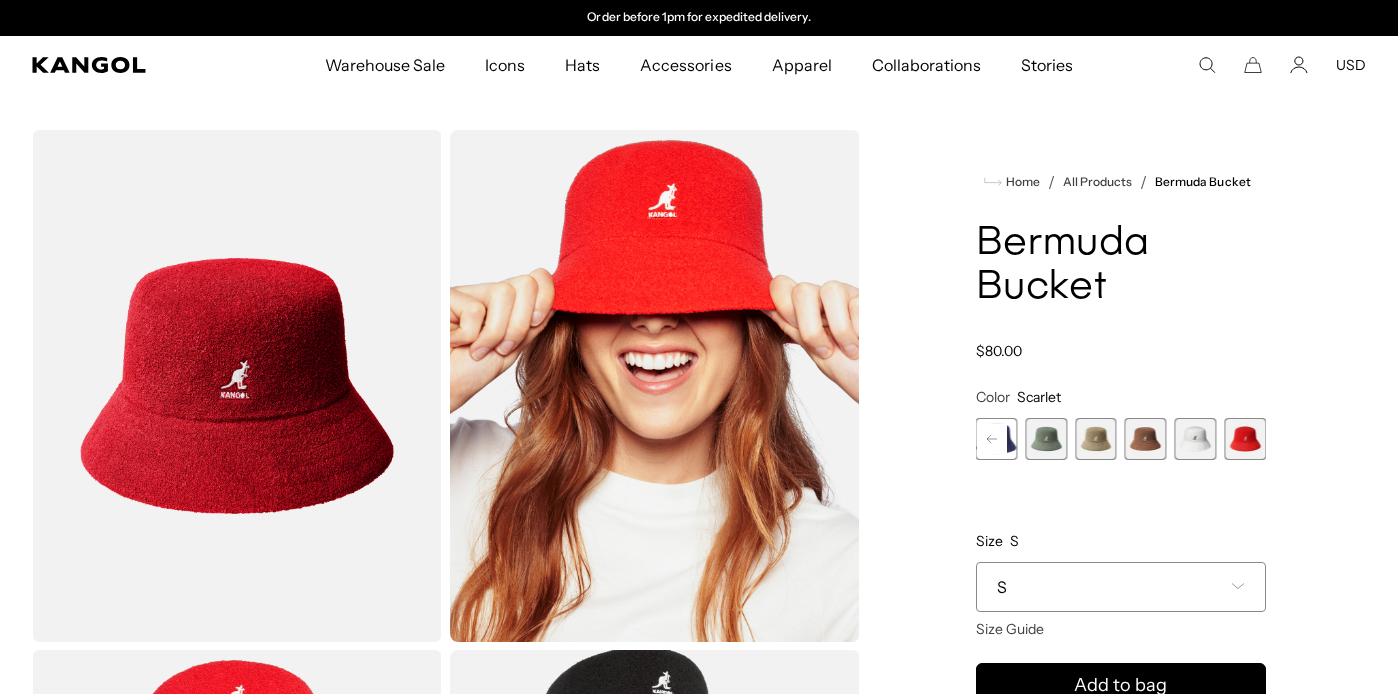 click at bounding box center [1196, 439] 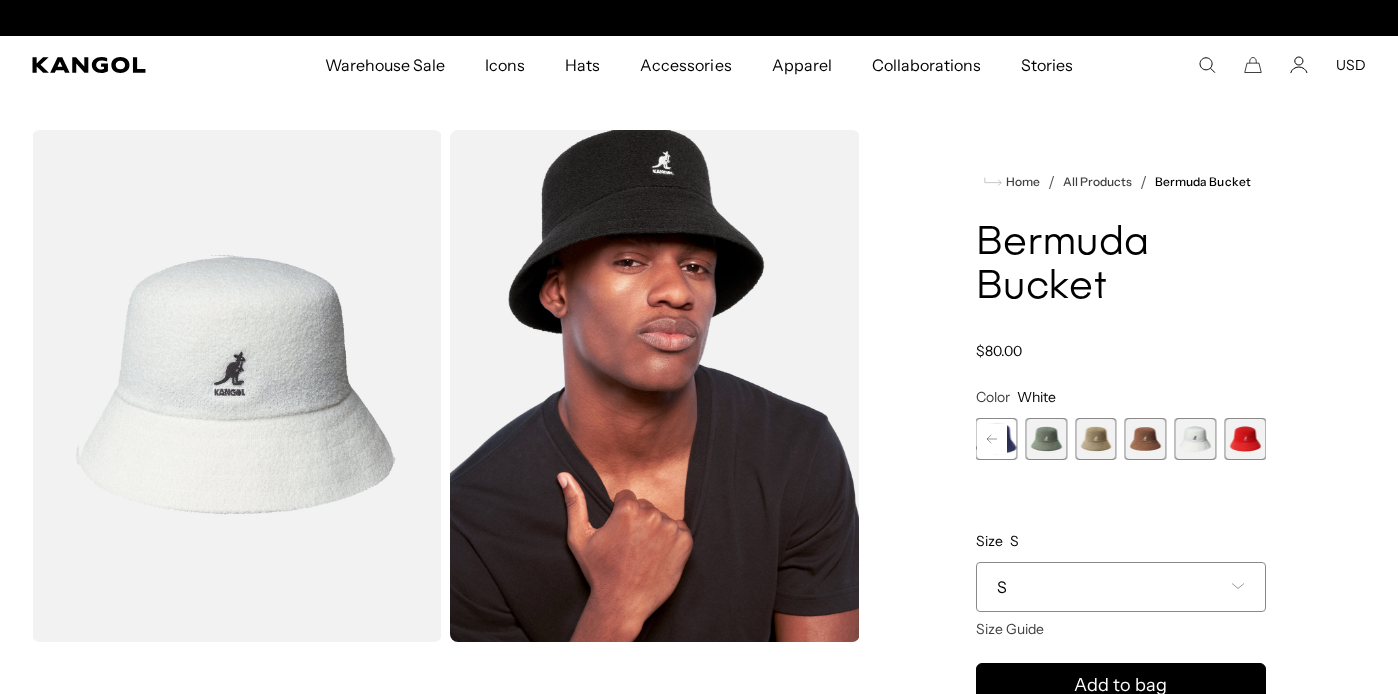 scroll, scrollTop: 0, scrollLeft: 412, axis: horizontal 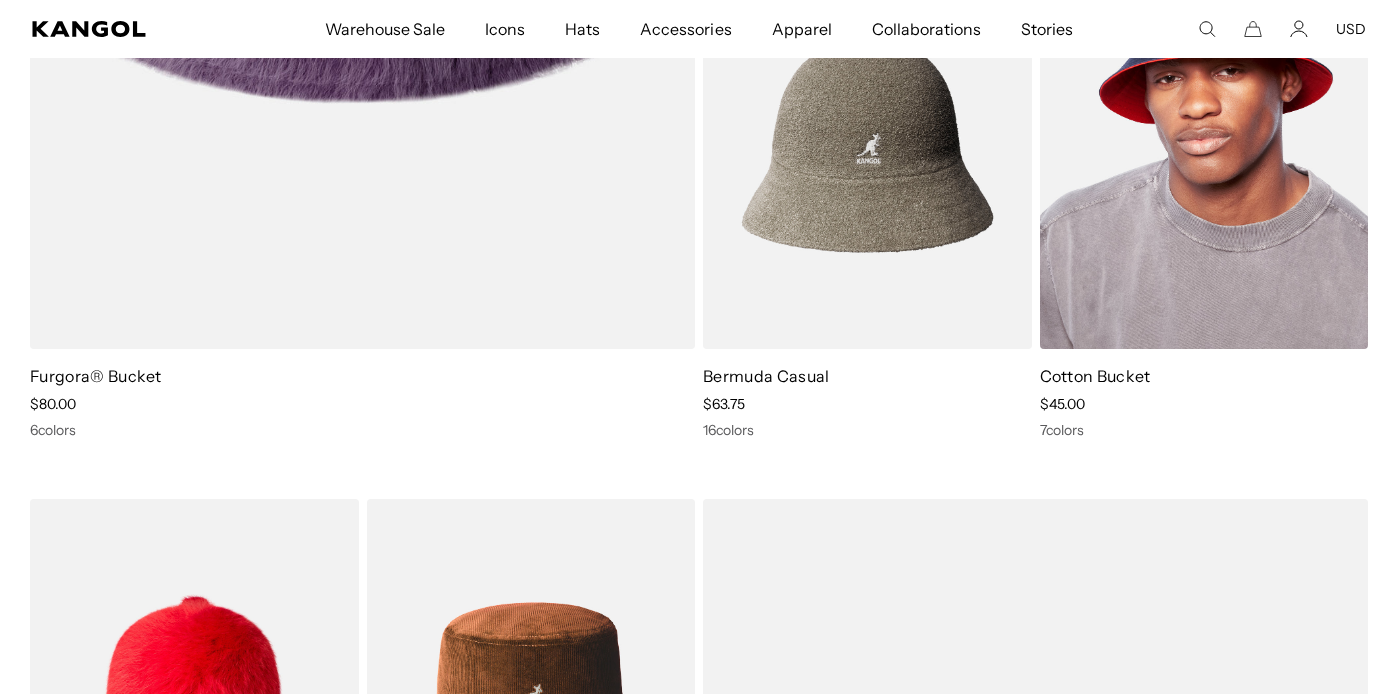click at bounding box center (1204, 143) 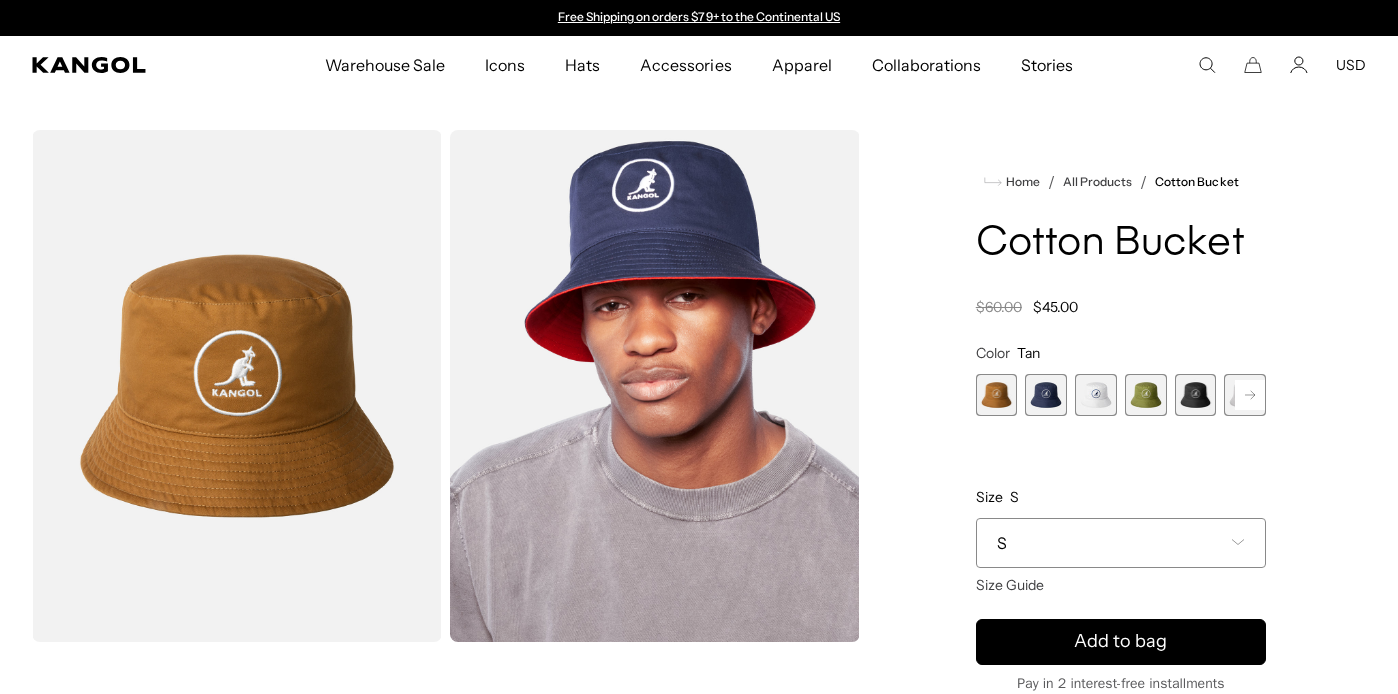 scroll, scrollTop: 0, scrollLeft: 0, axis: both 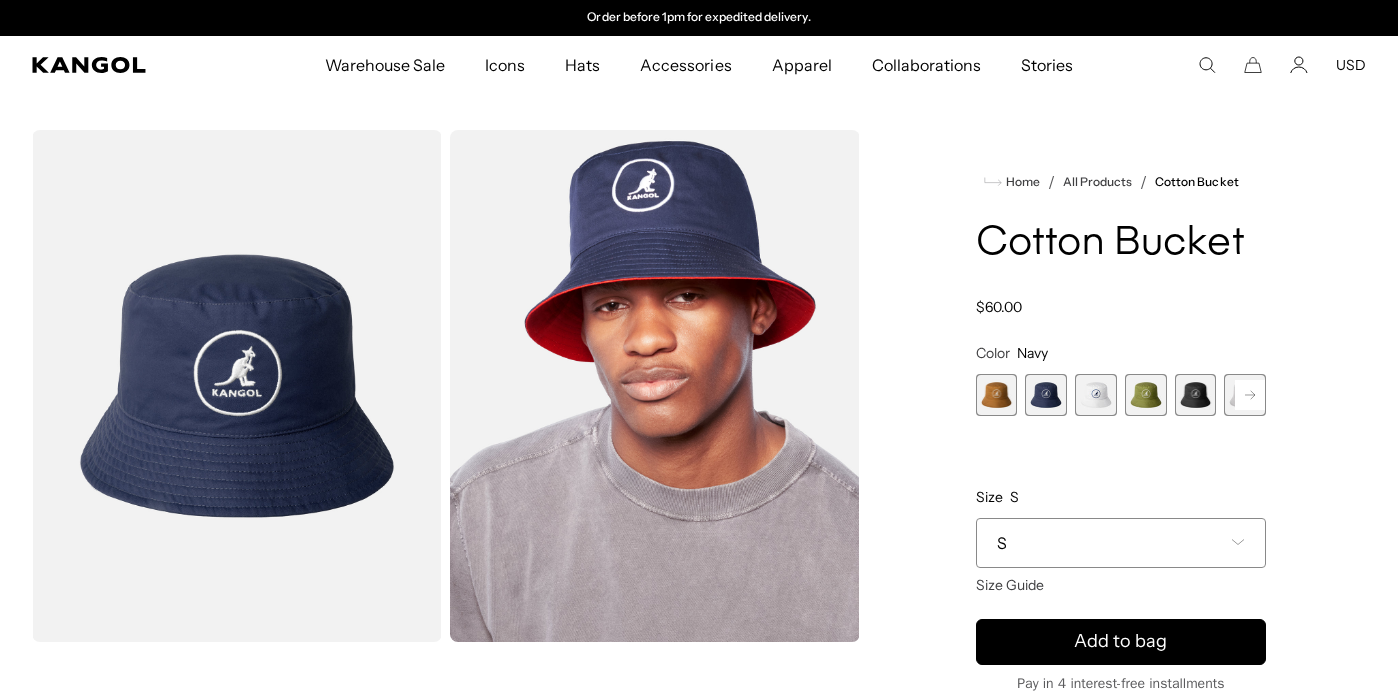 click at bounding box center [997, 395] 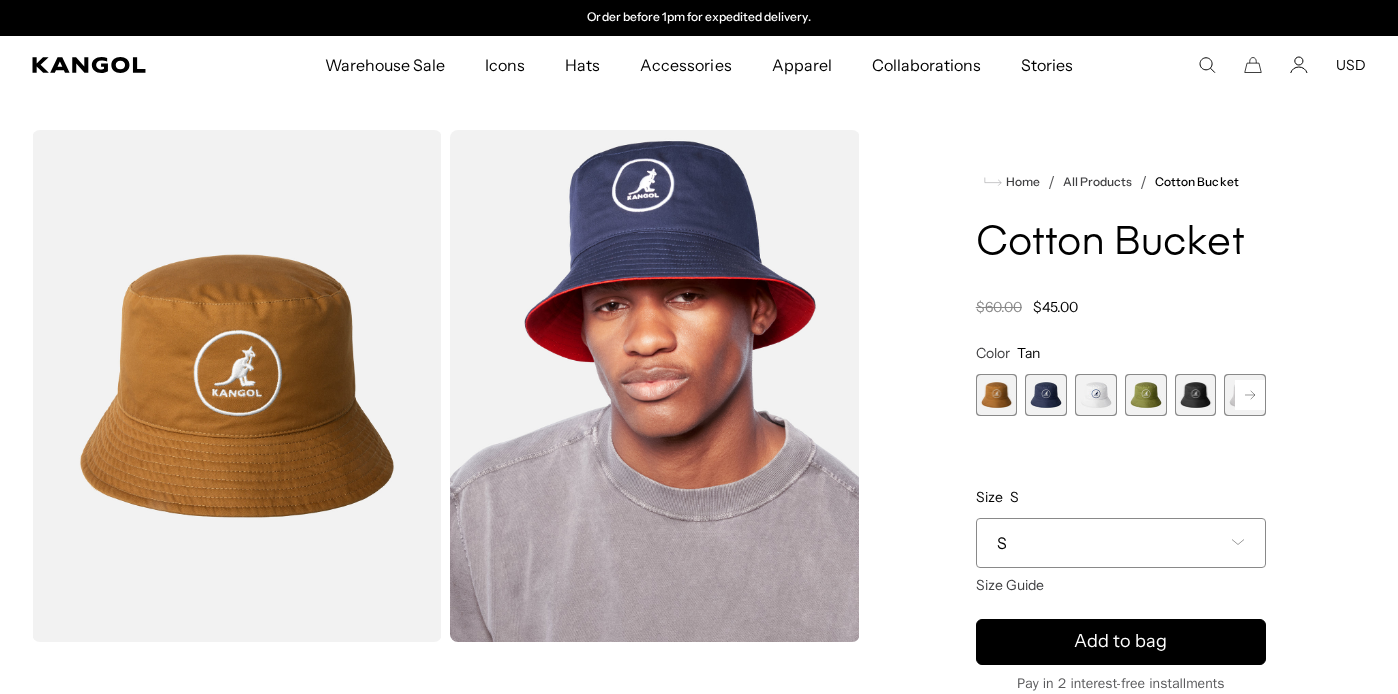 click at bounding box center (1096, 395) 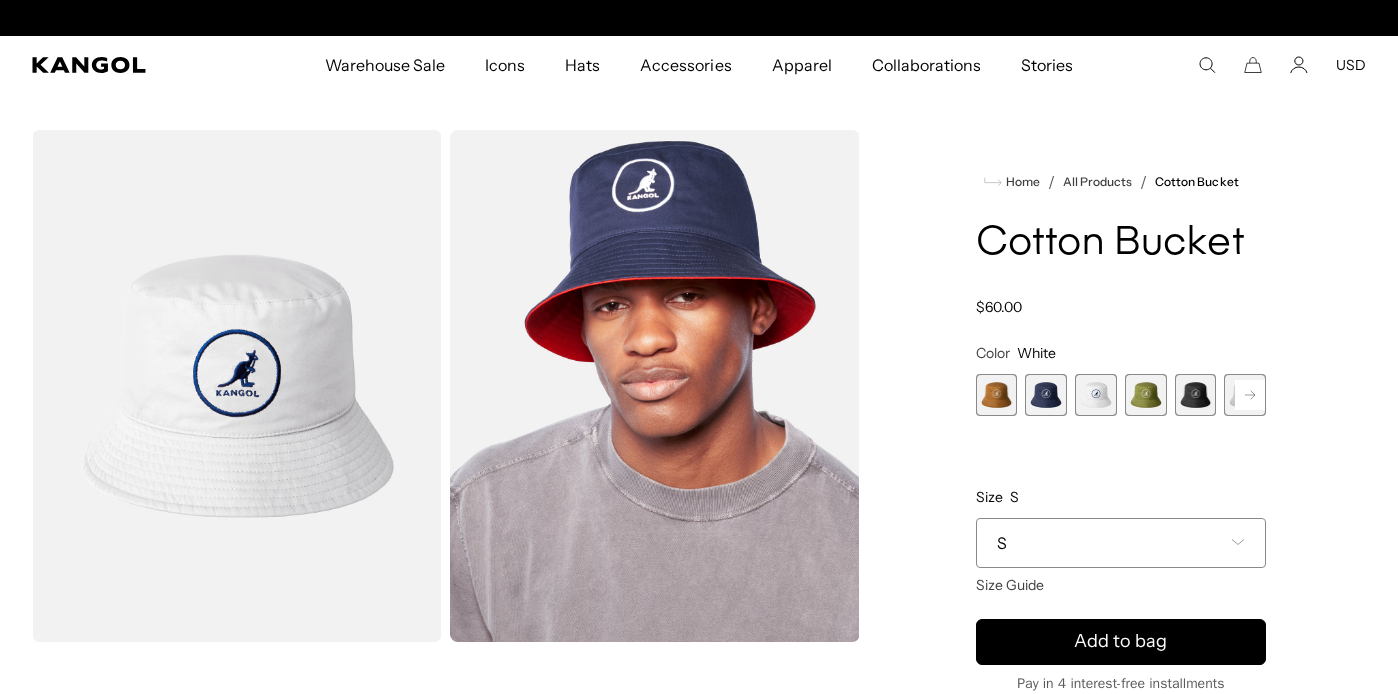 scroll, scrollTop: 0, scrollLeft: 0, axis: both 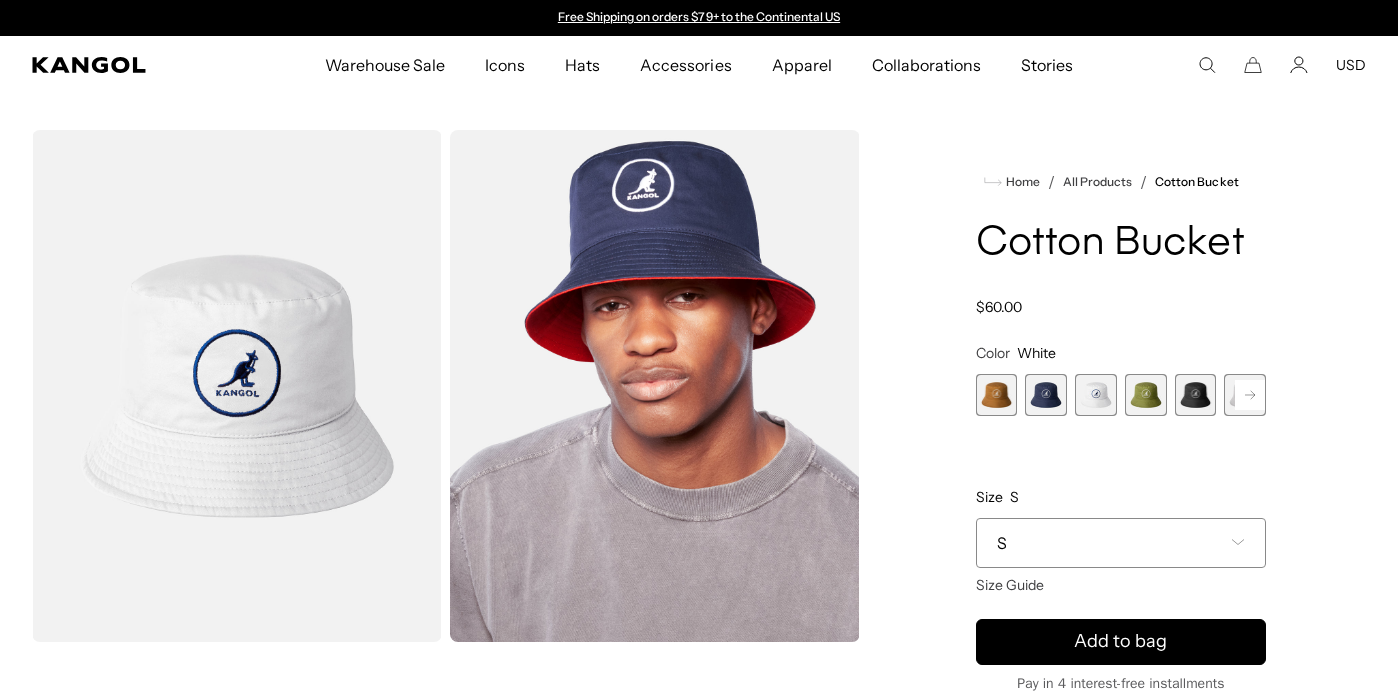 click at bounding box center (1146, 395) 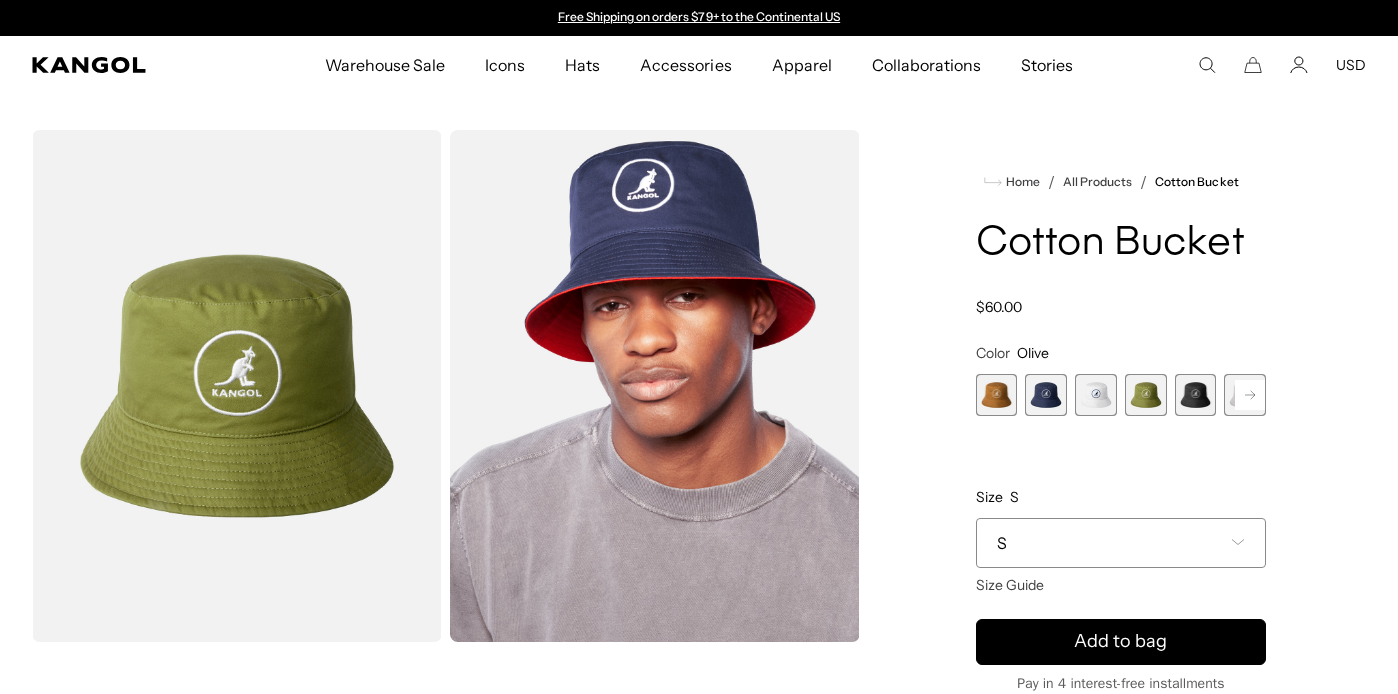 click at bounding box center [1196, 395] 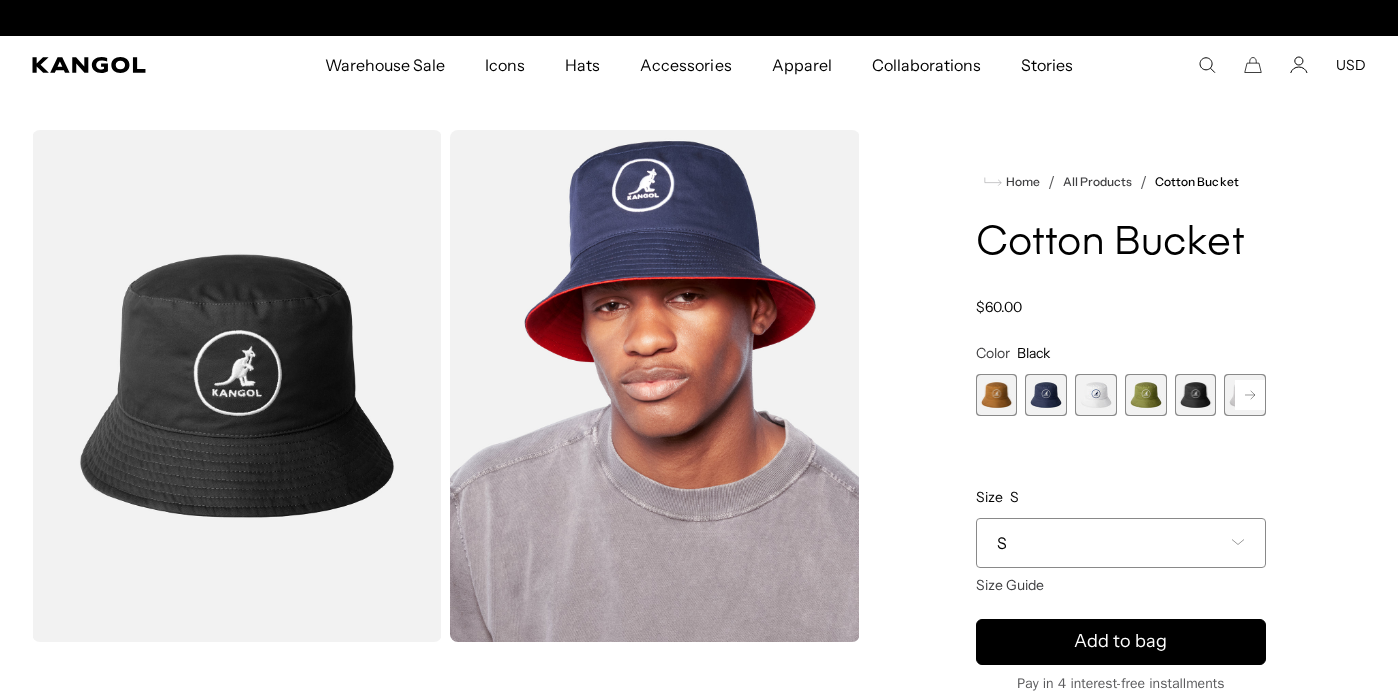 scroll, scrollTop: 0, scrollLeft: 412, axis: horizontal 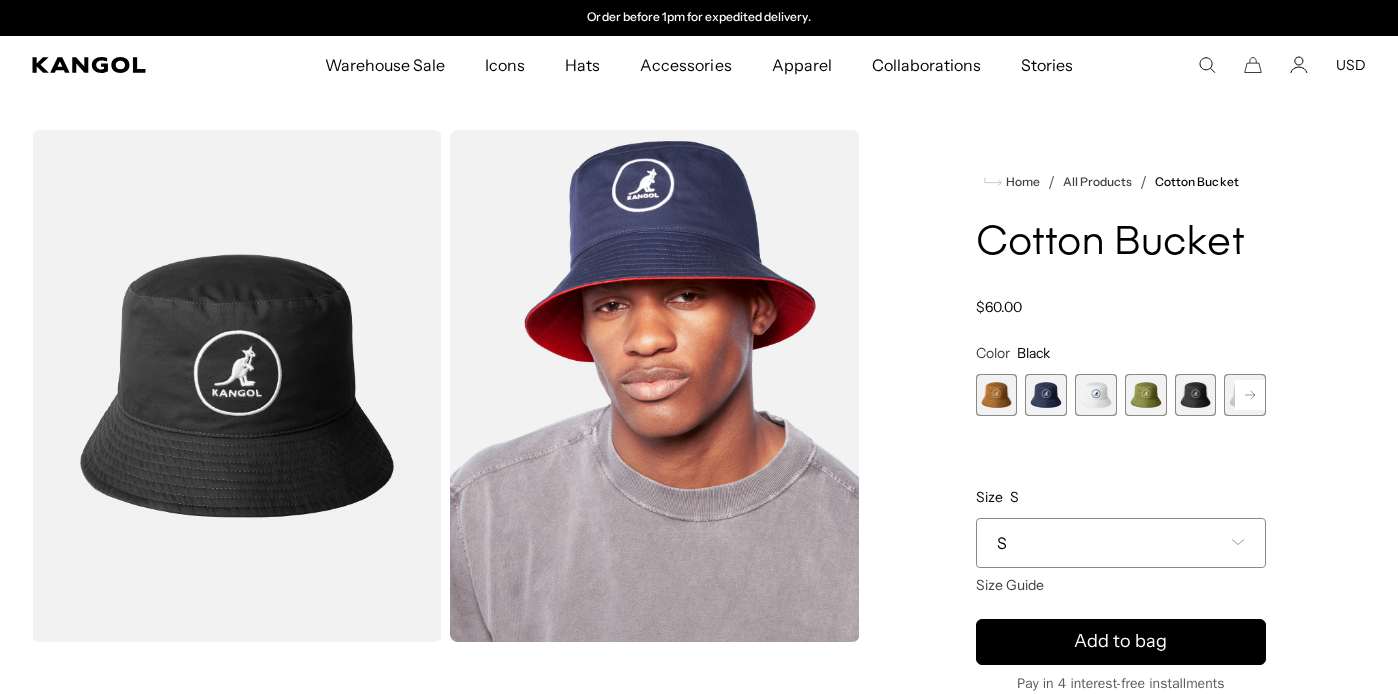 click 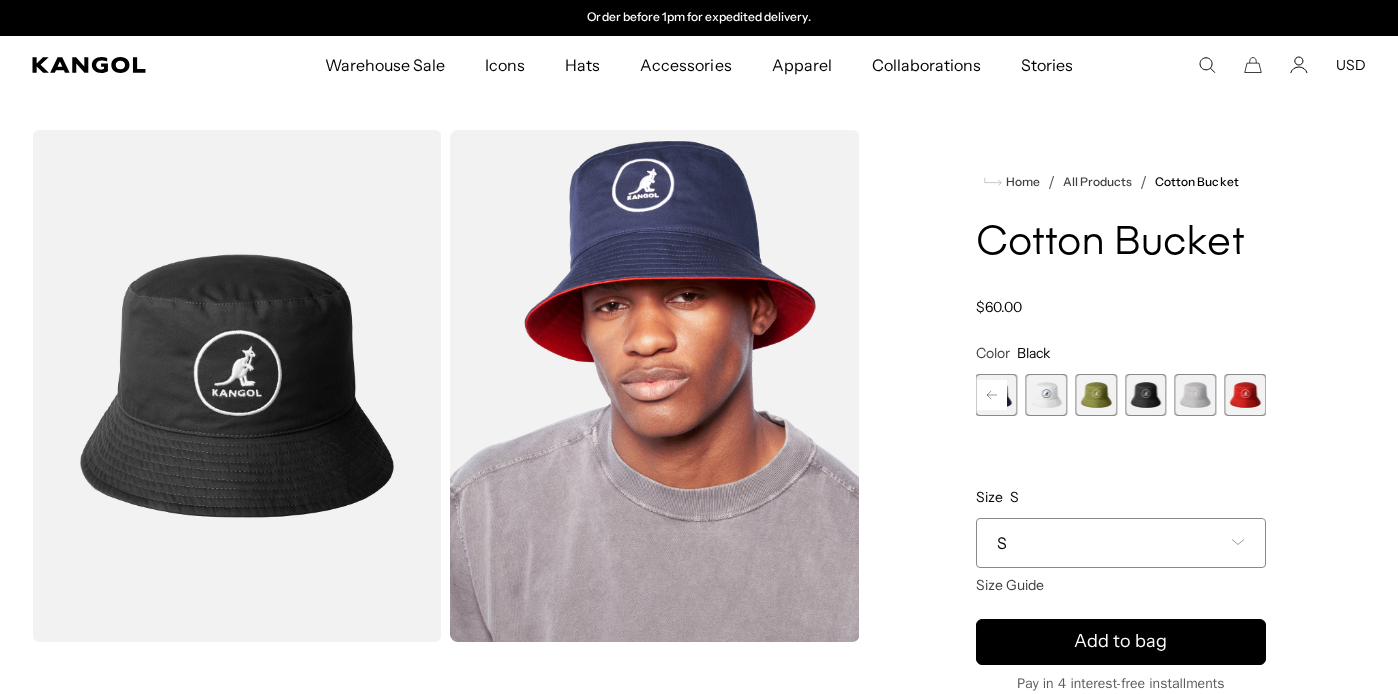 click at bounding box center [1146, 395] 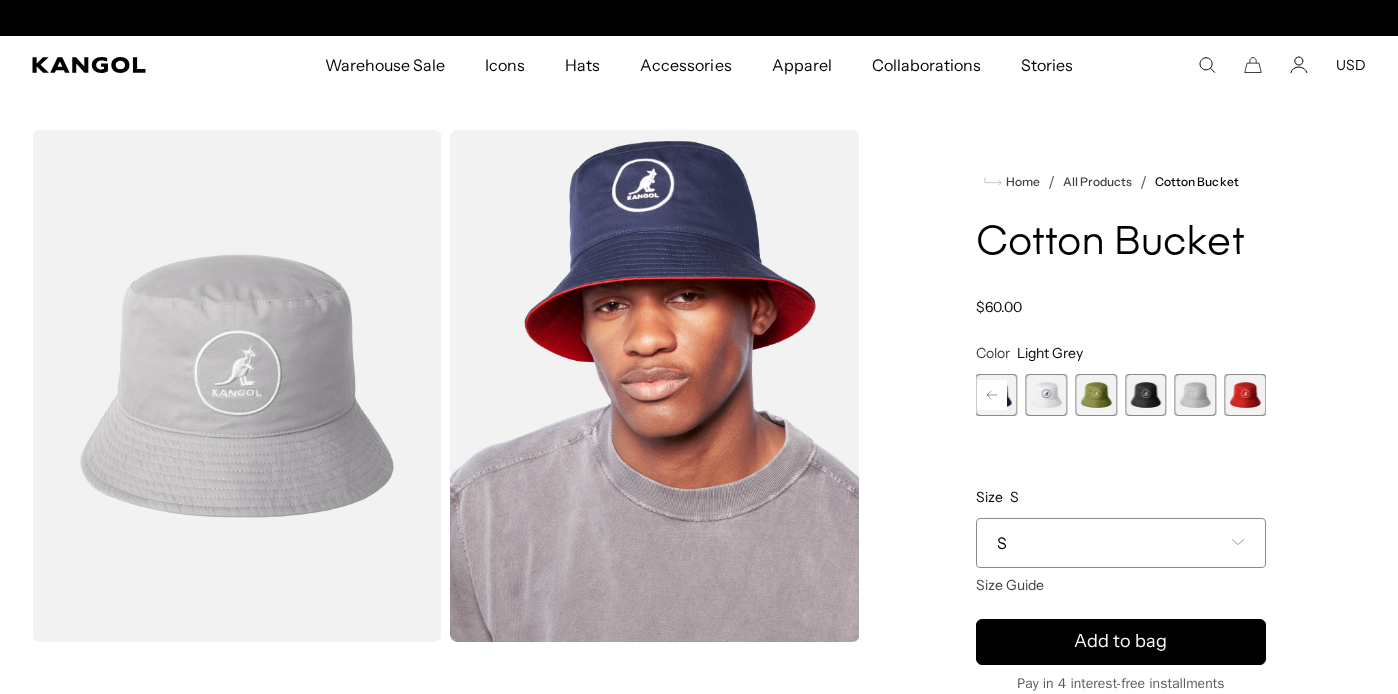 scroll, scrollTop: 0, scrollLeft: 0, axis: both 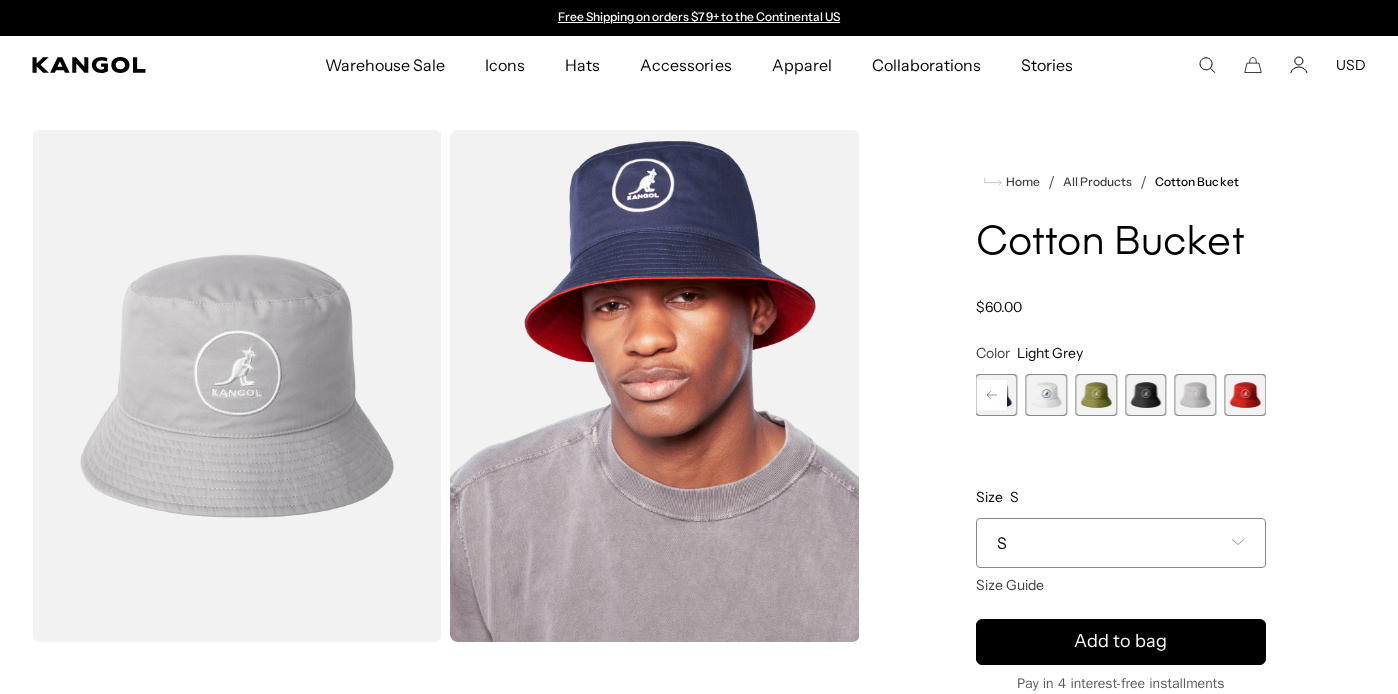 click at bounding box center (1245, 395) 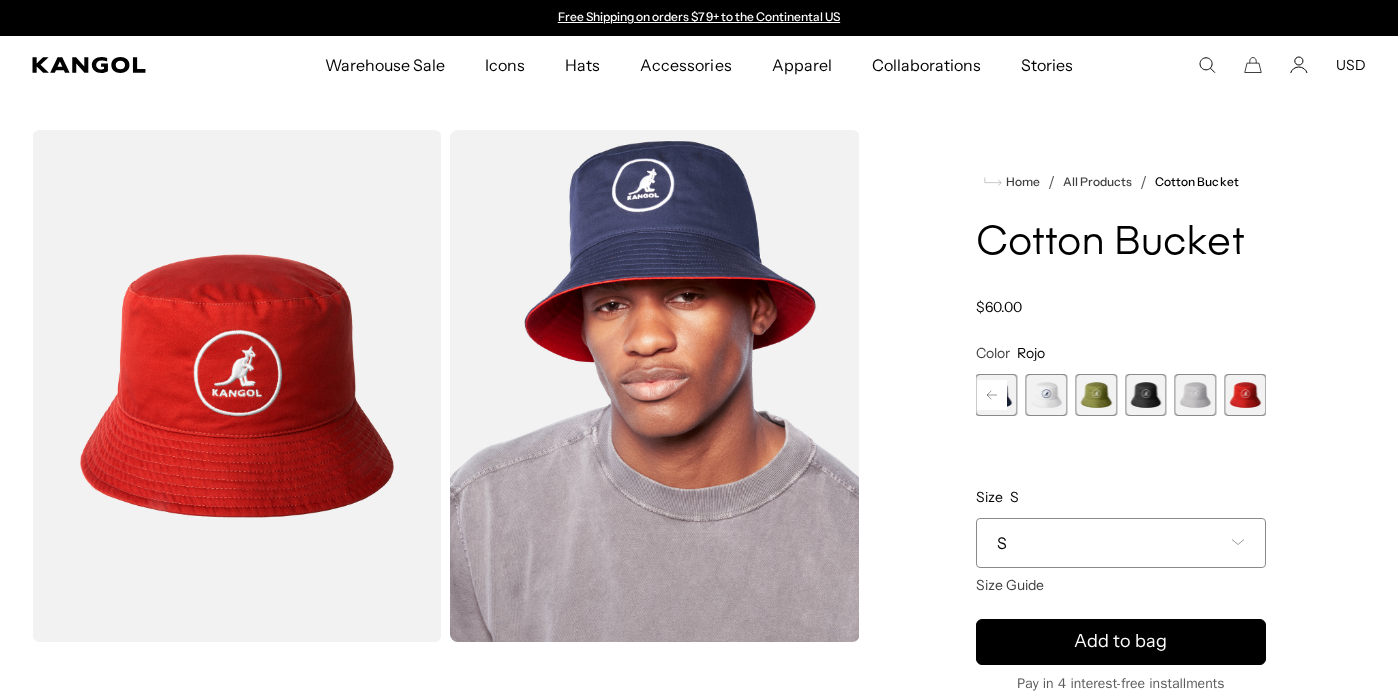 click 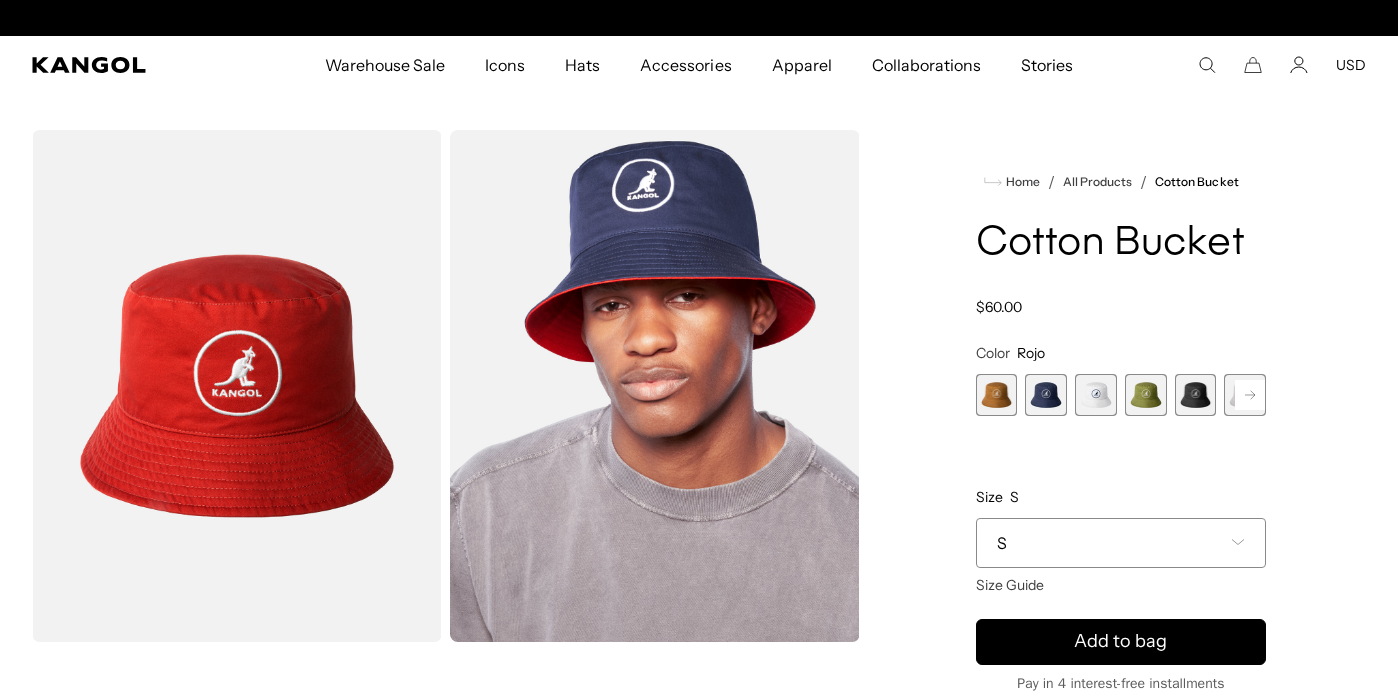 scroll, scrollTop: 0, scrollLeft: 412, axis: horizontal 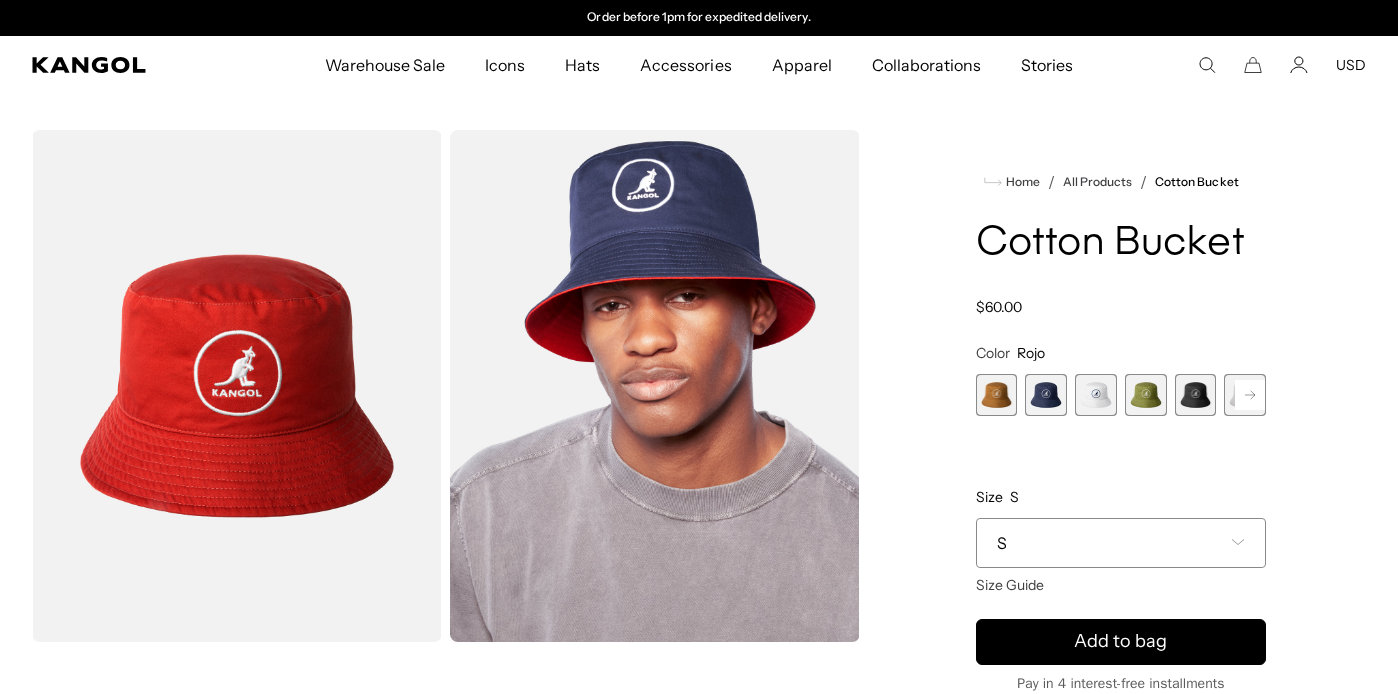 click at bounding box center [1096, 395] 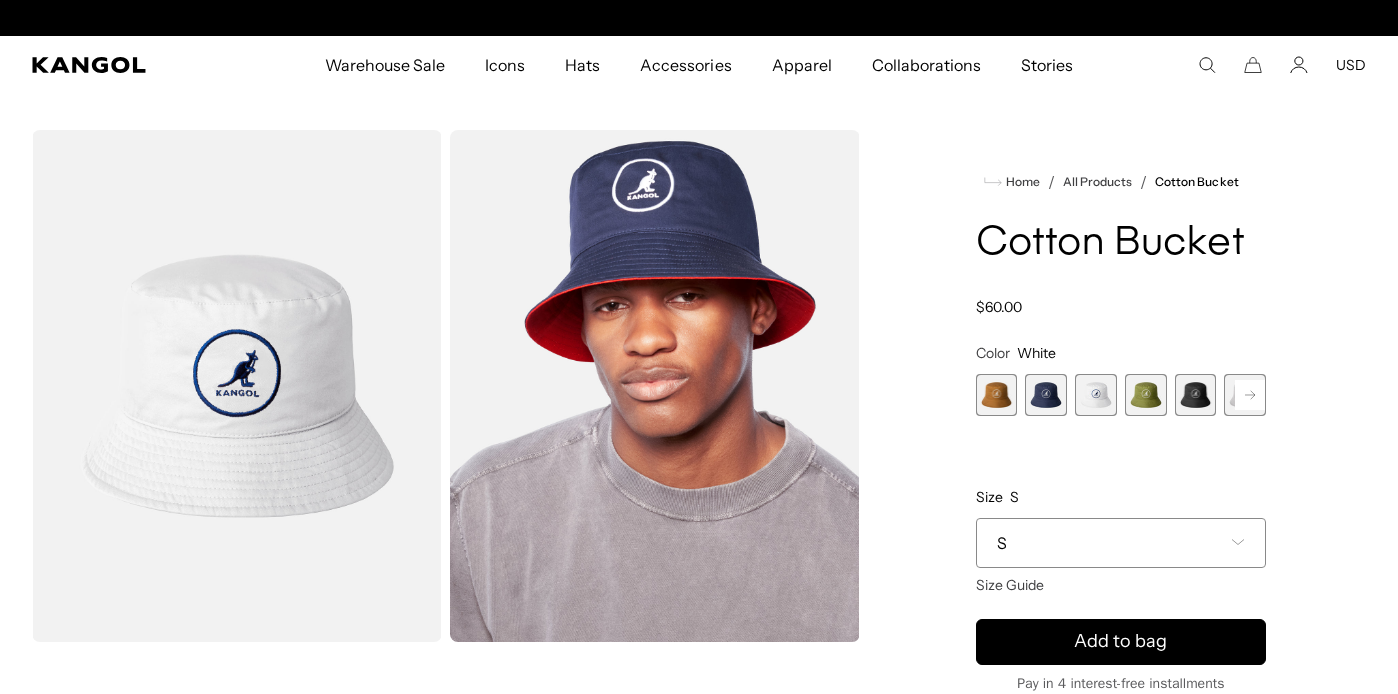 scroll, scrollTop: 0, scrollLeft: 0, axis: both 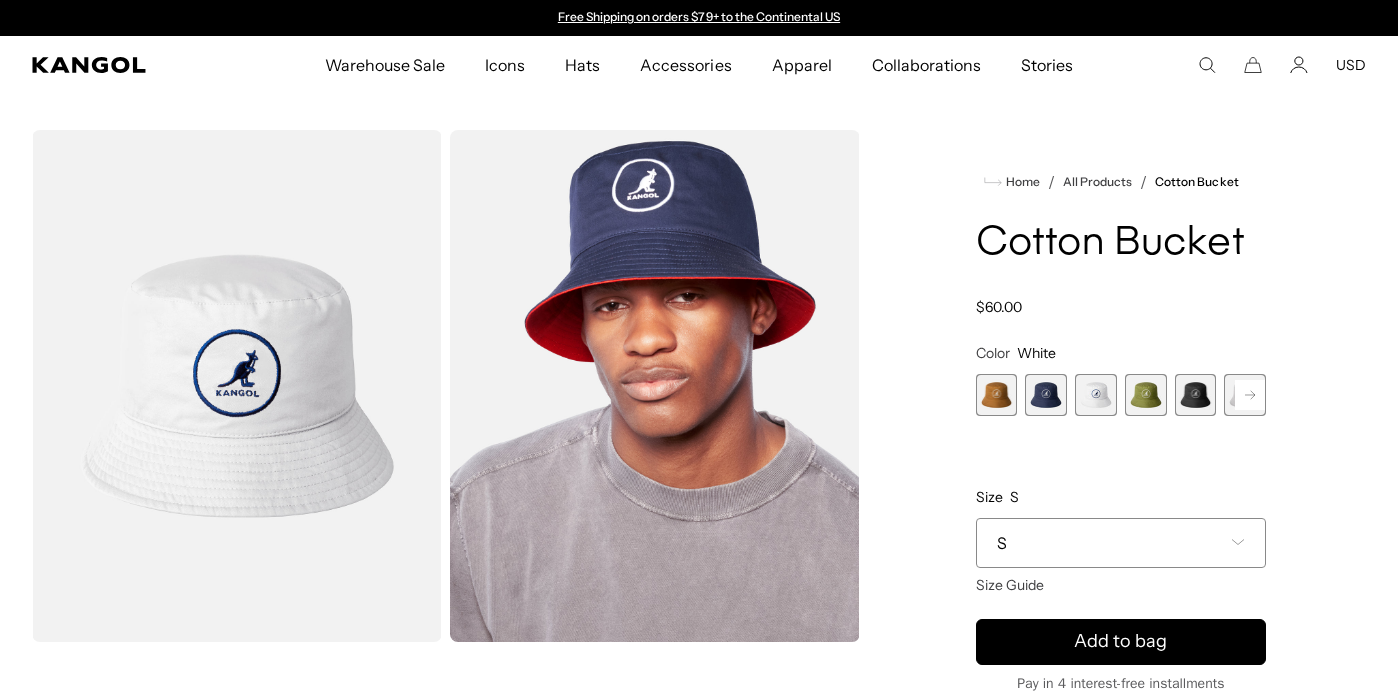 click at bounding box center (997, 395) 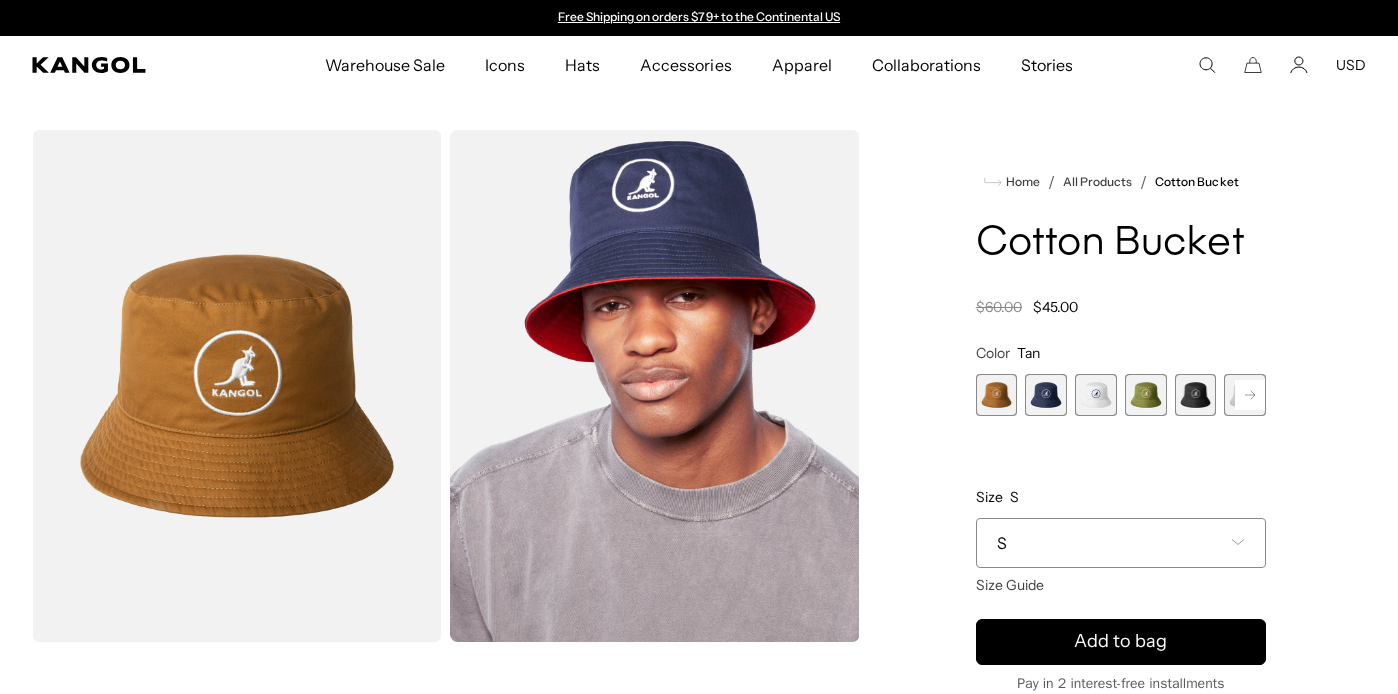 click at bounding box center (1046, 395) 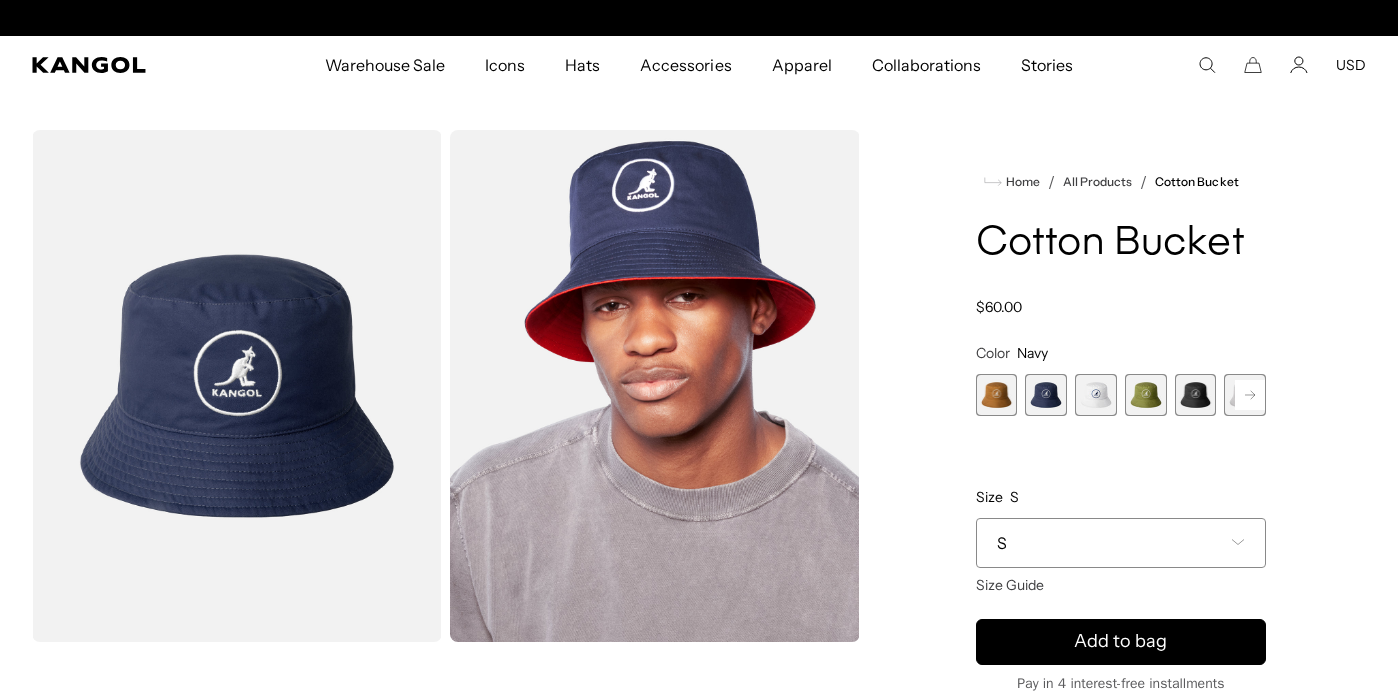scroll, scrollTop: 0, scrollLeft: 0, axis: both 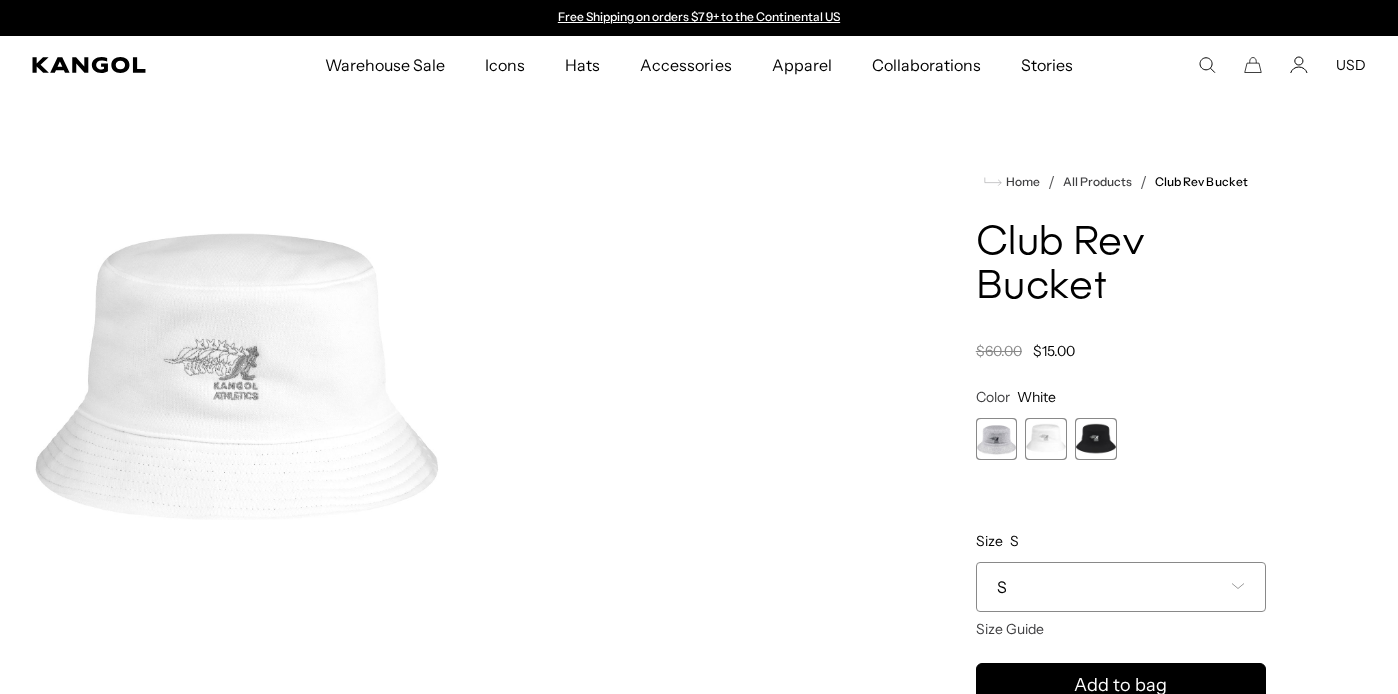 click at bounding box center (1096, 439) 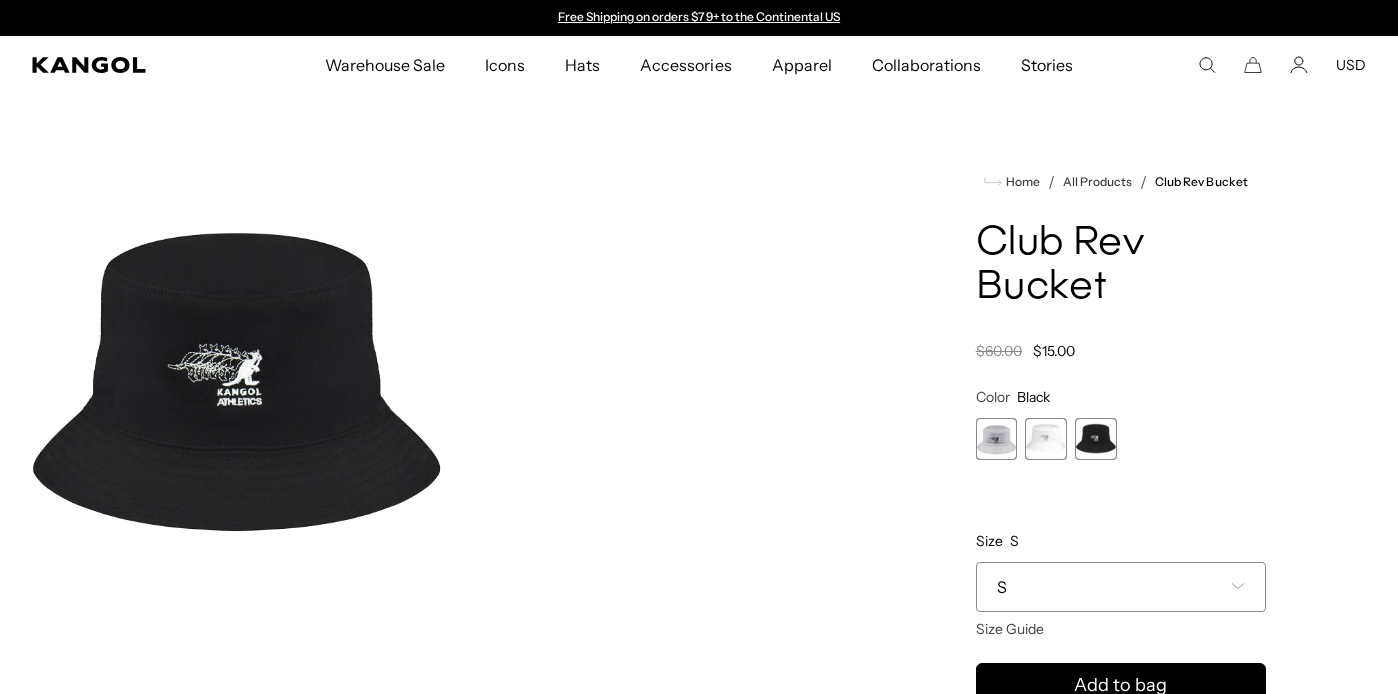 click at bounding box center (1046, 439) 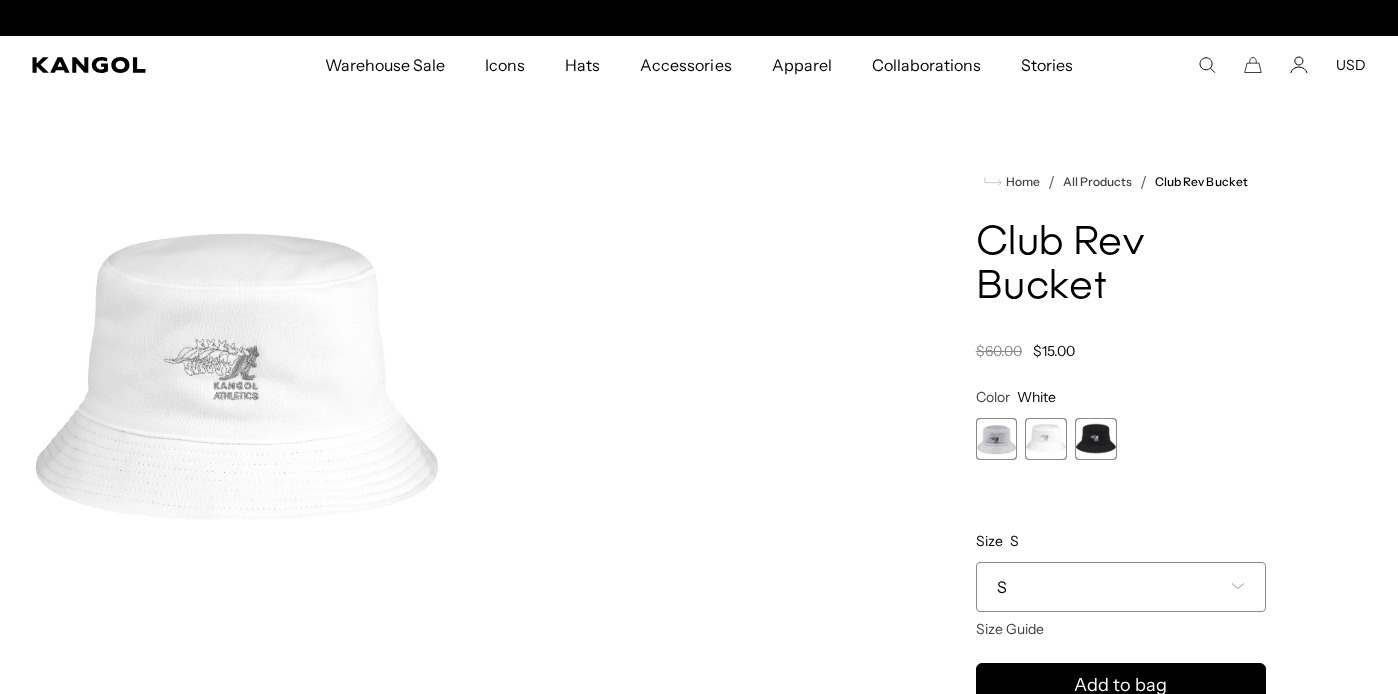scroll, scrollTop: 0, scrollLeft: 412, axis: horizontal 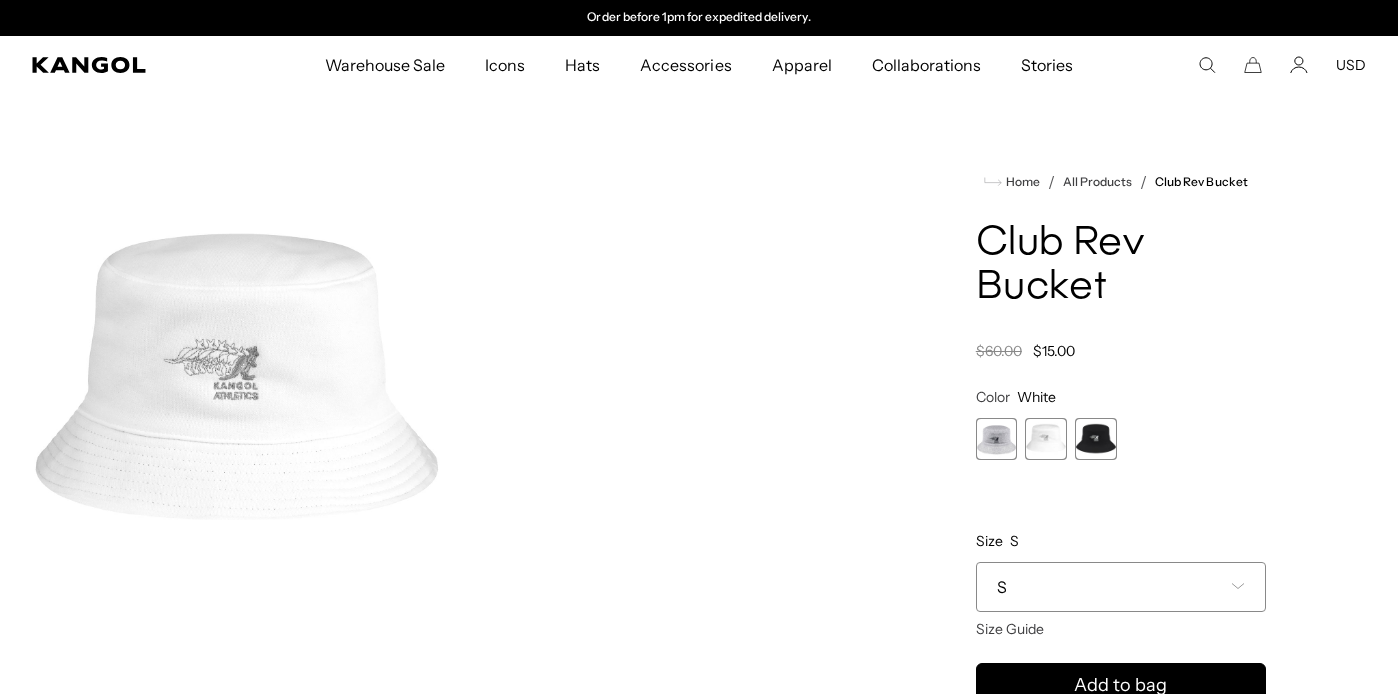 click at bounding box center (1046, 439) 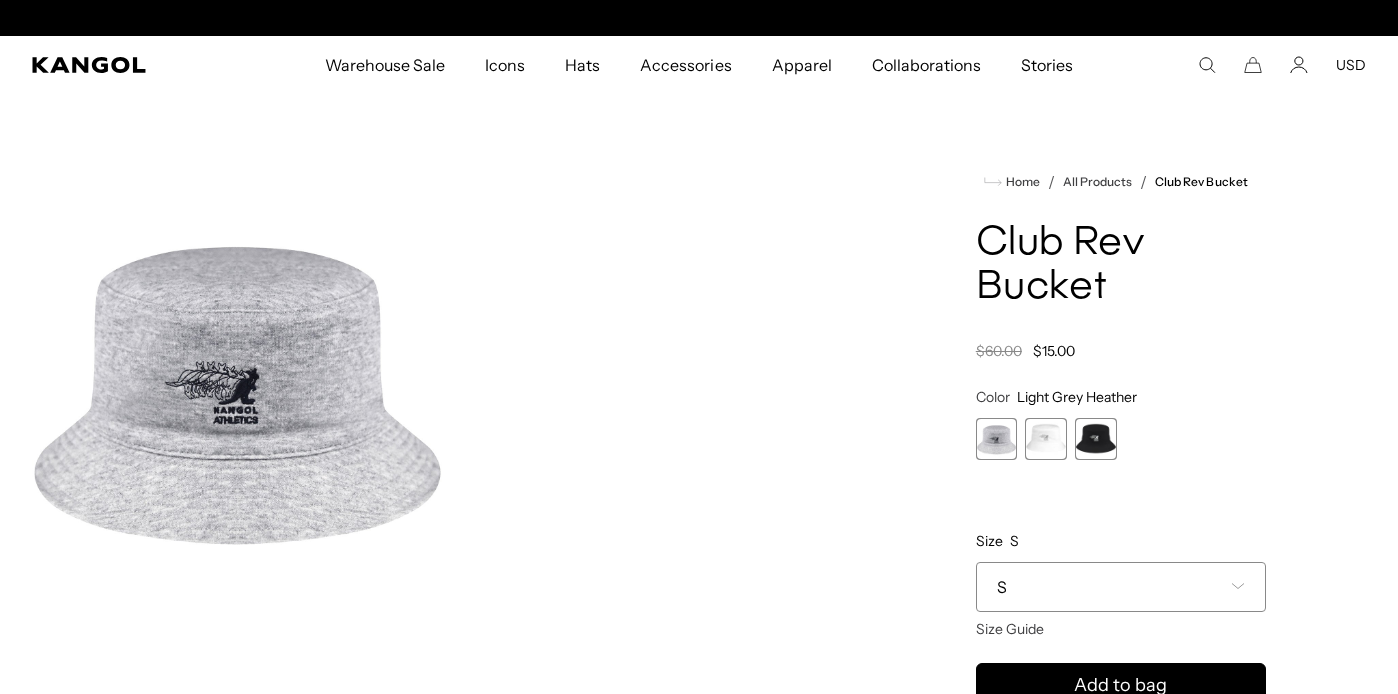 scroll, scrollTop: 0, scrollLeft: 0, axis: both 